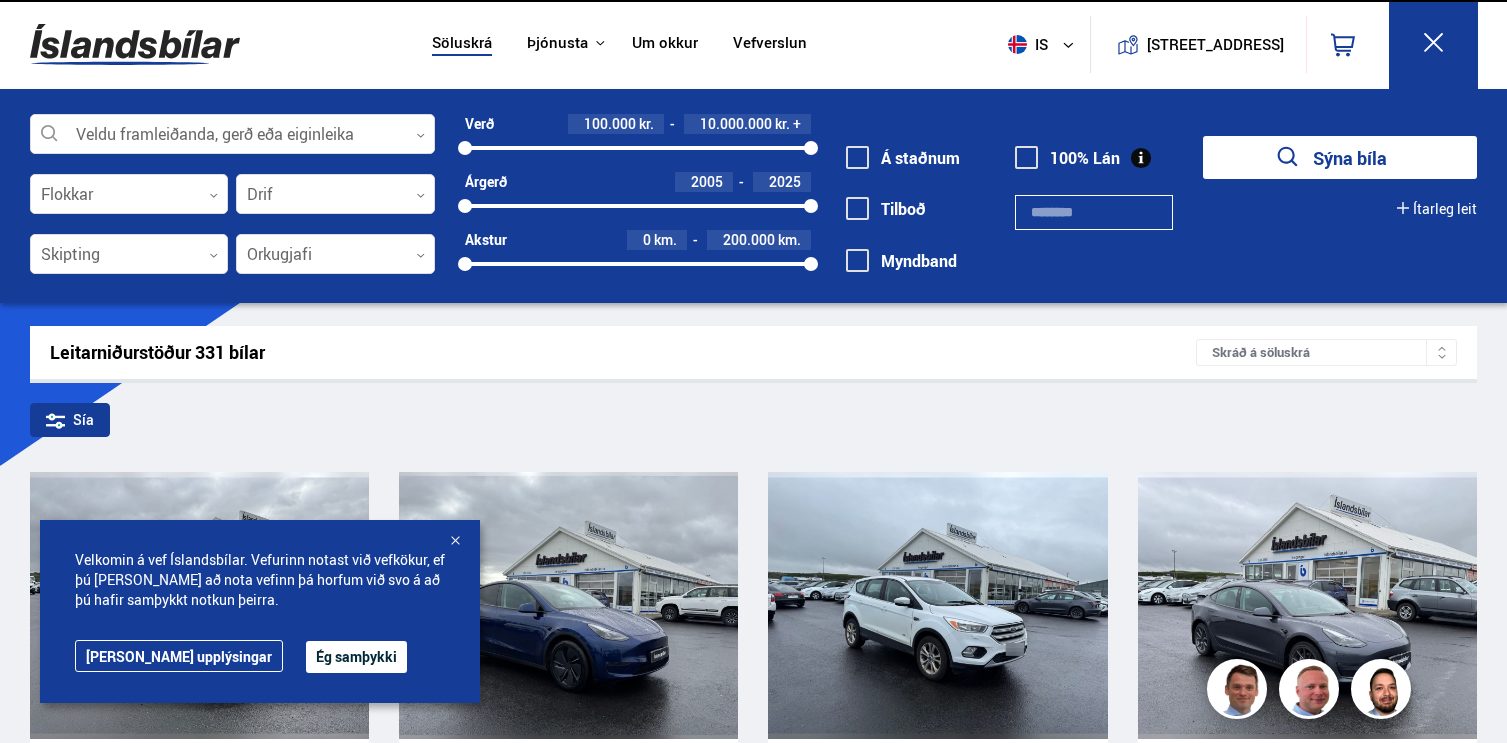scroll, scrollTop: 0, scrollLeft: 0, axis: both 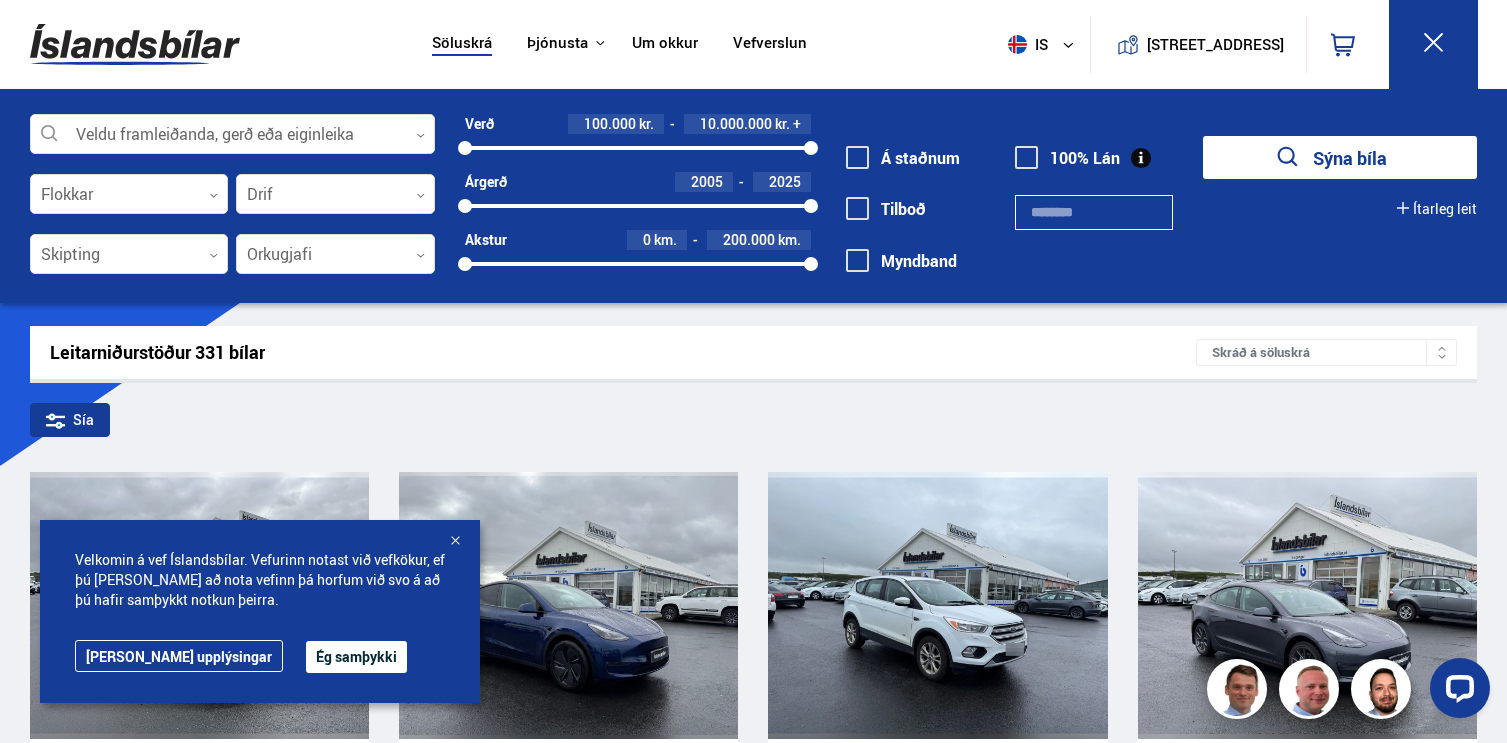 click at bounding box center [455, 542] 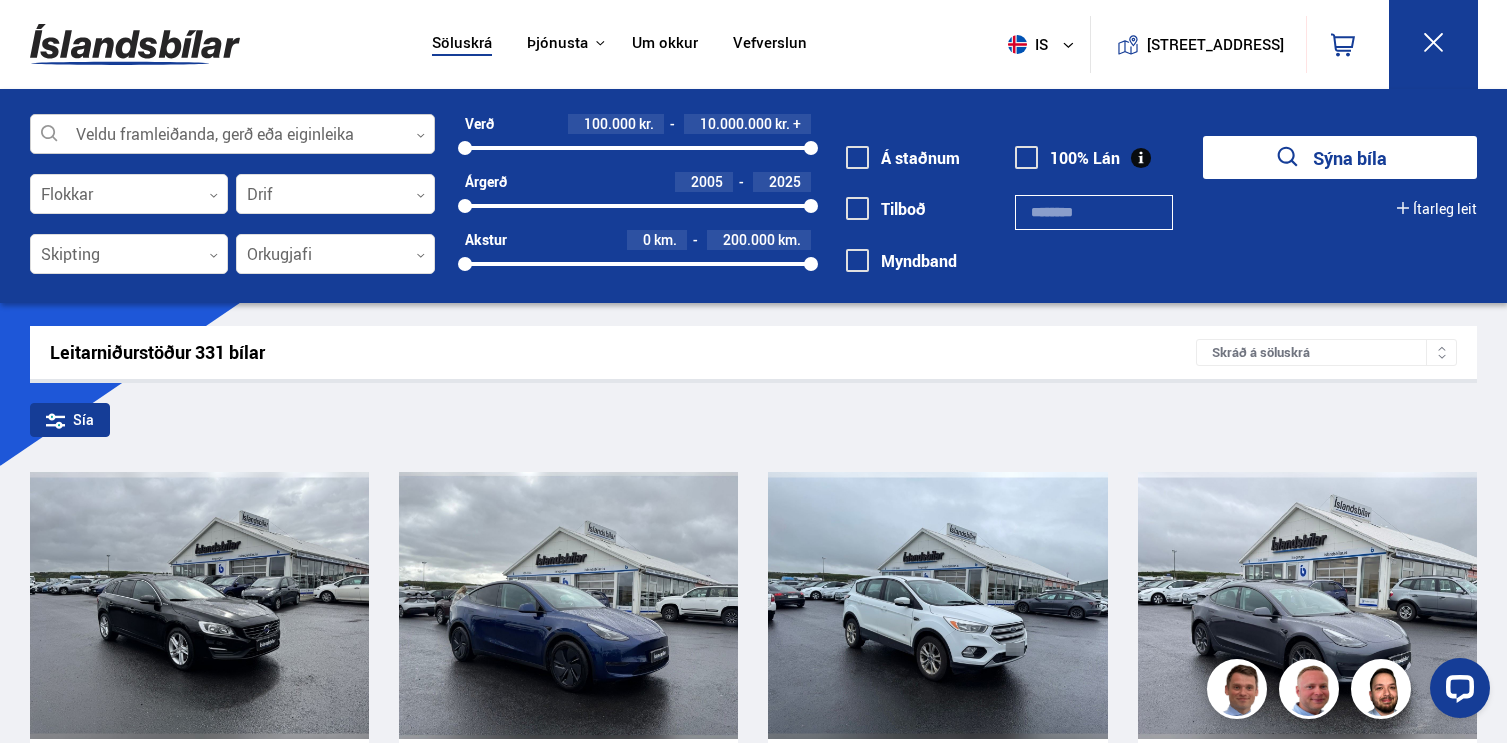 click at bounding box center (232, 135) 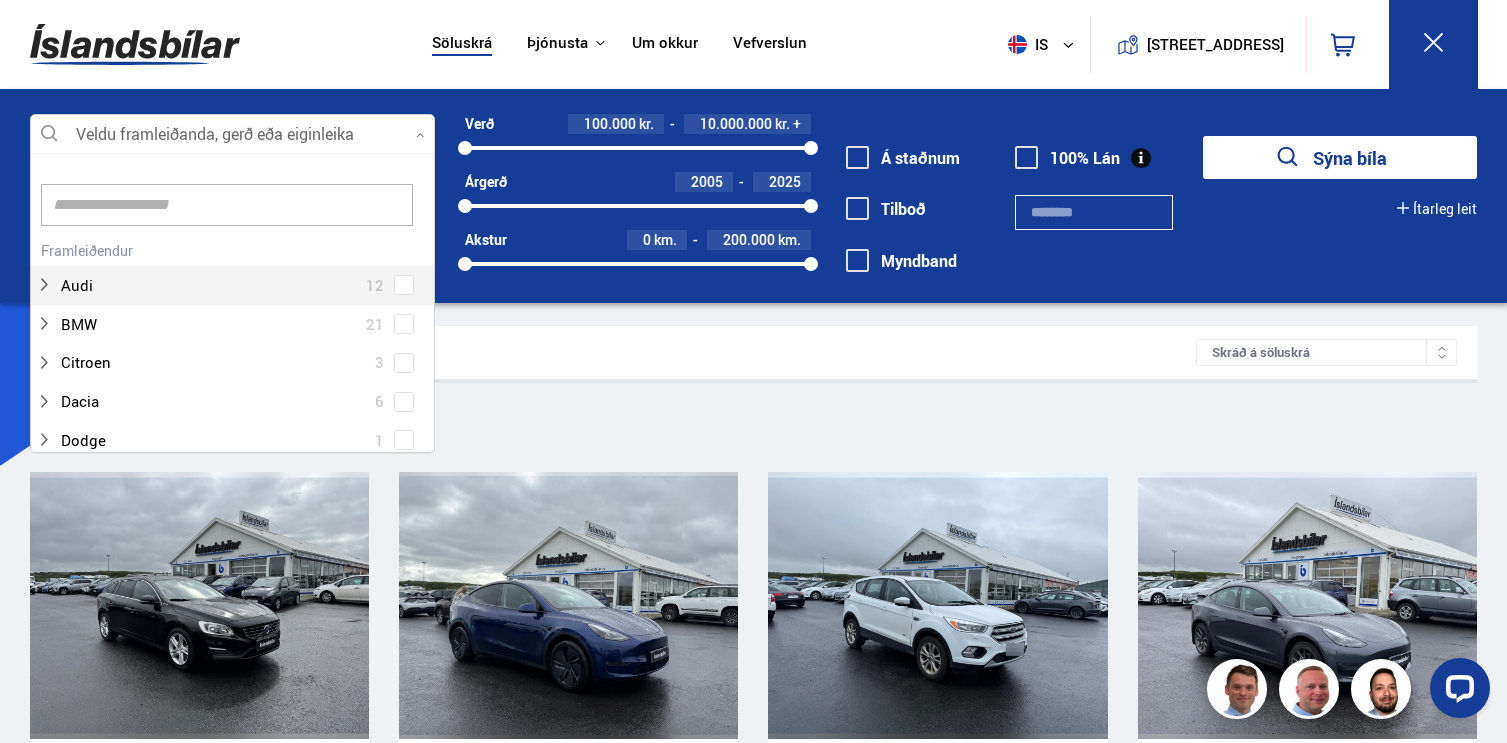 scroll, scrollTop: 302, scrollLeft: 411, axis: both 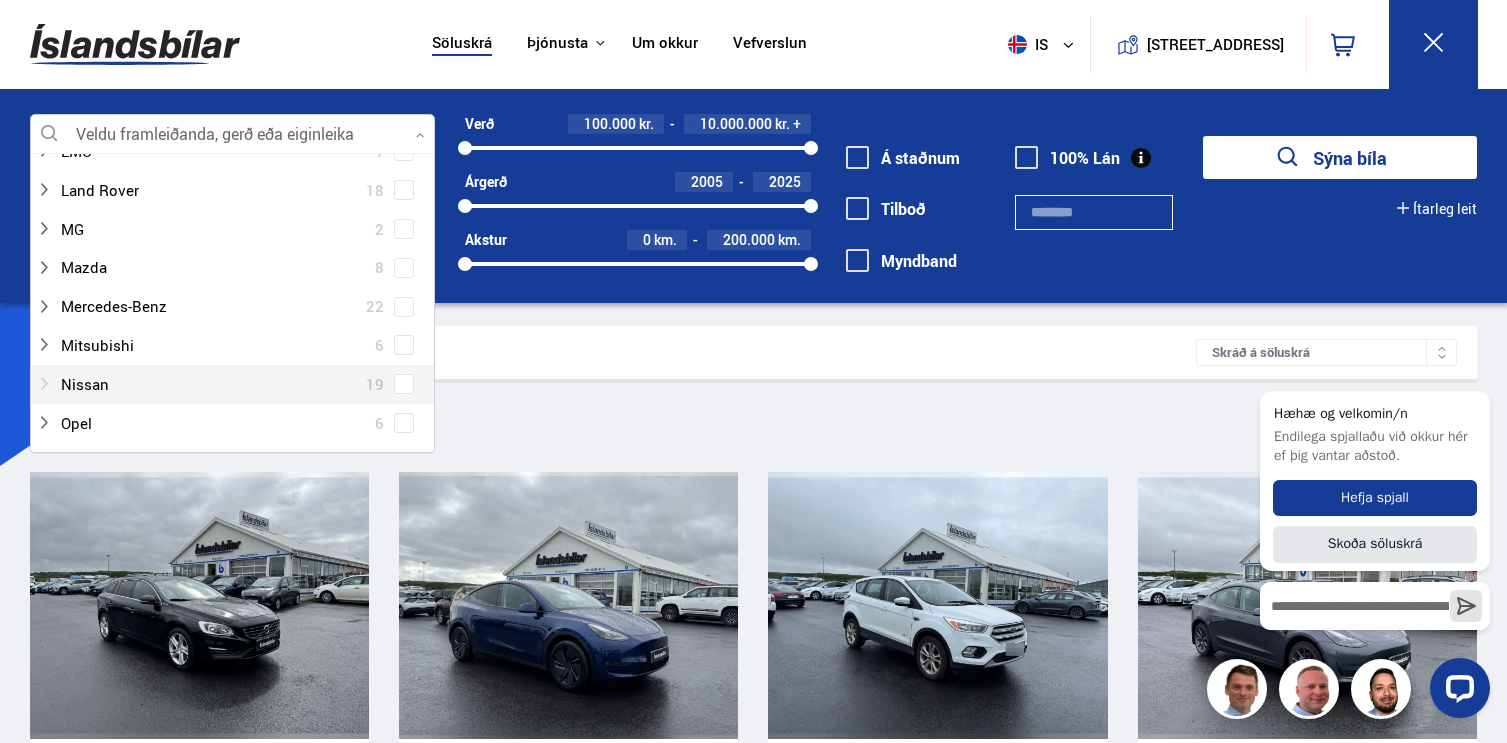 click at bounding box center [212, 384] 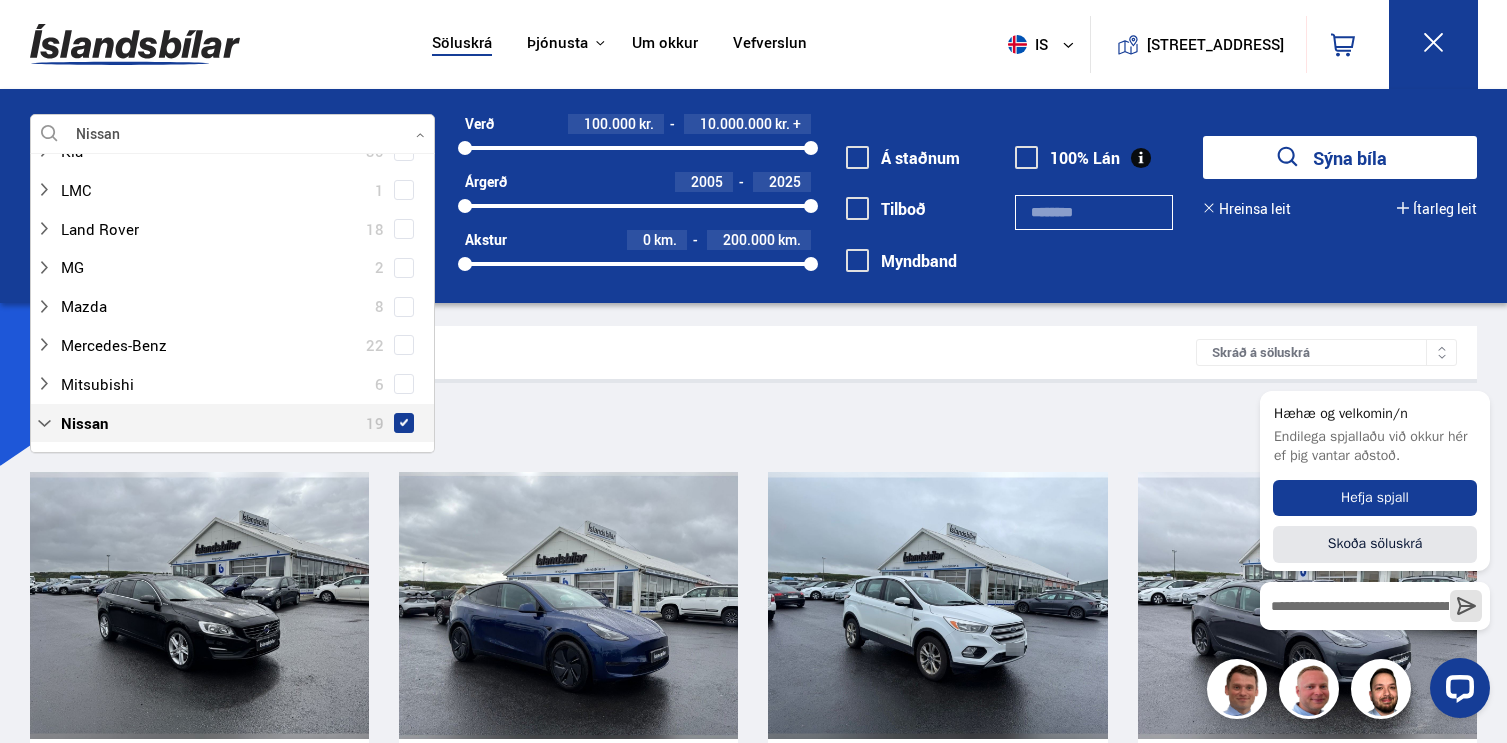 click at bounding box center [404, 423] 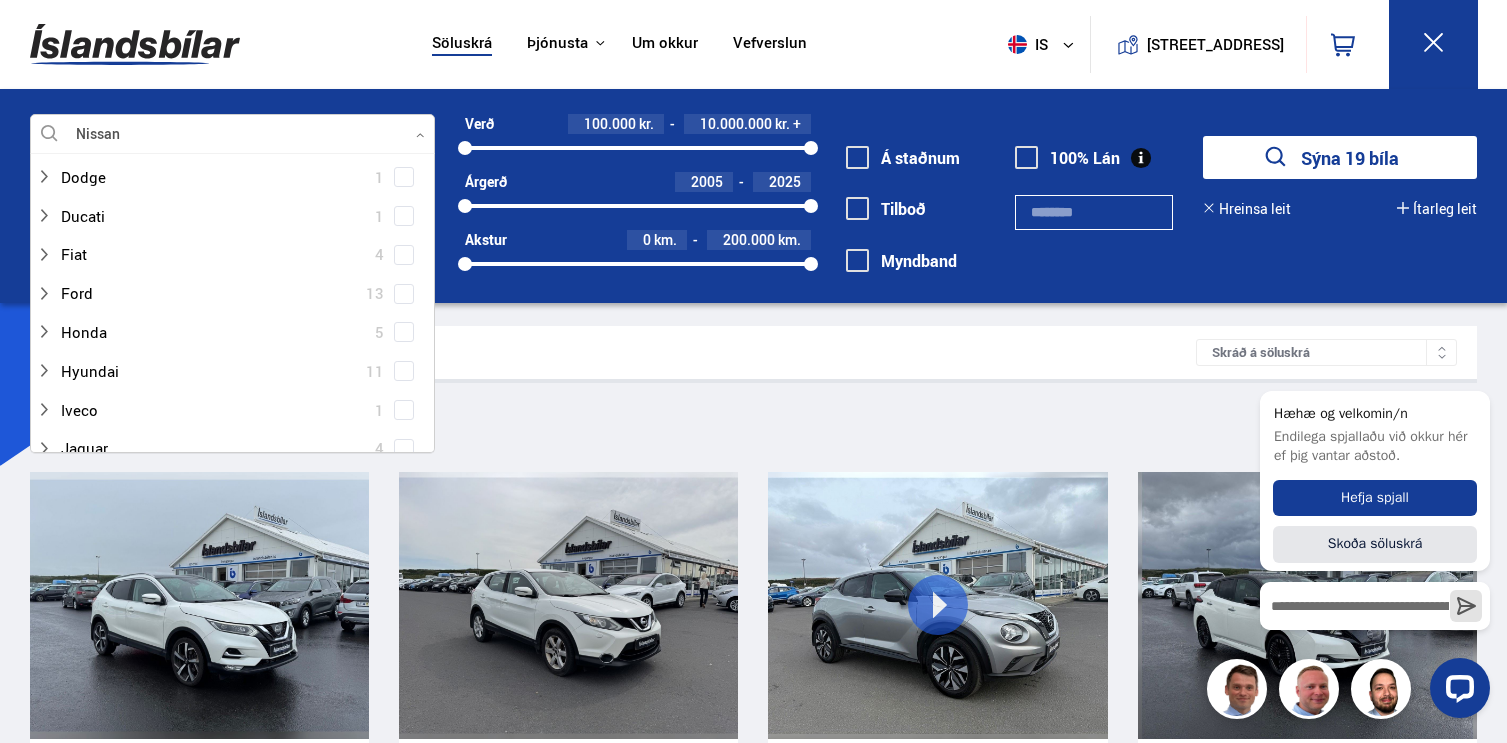 scroll, scrollTop: 349, scrollLeft: 0, axis: vertical 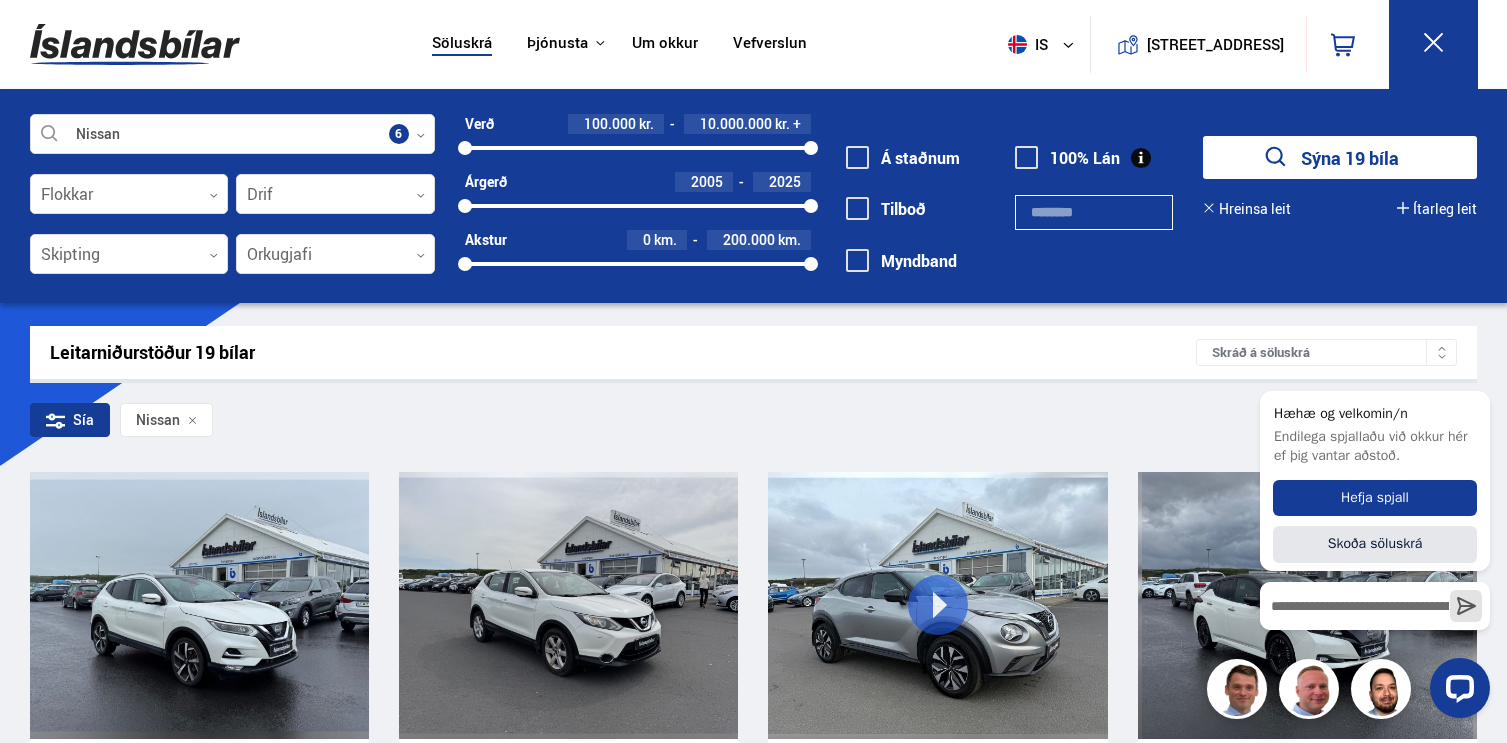 click on "Sía
Nissan" at bounding box center (754, 424) 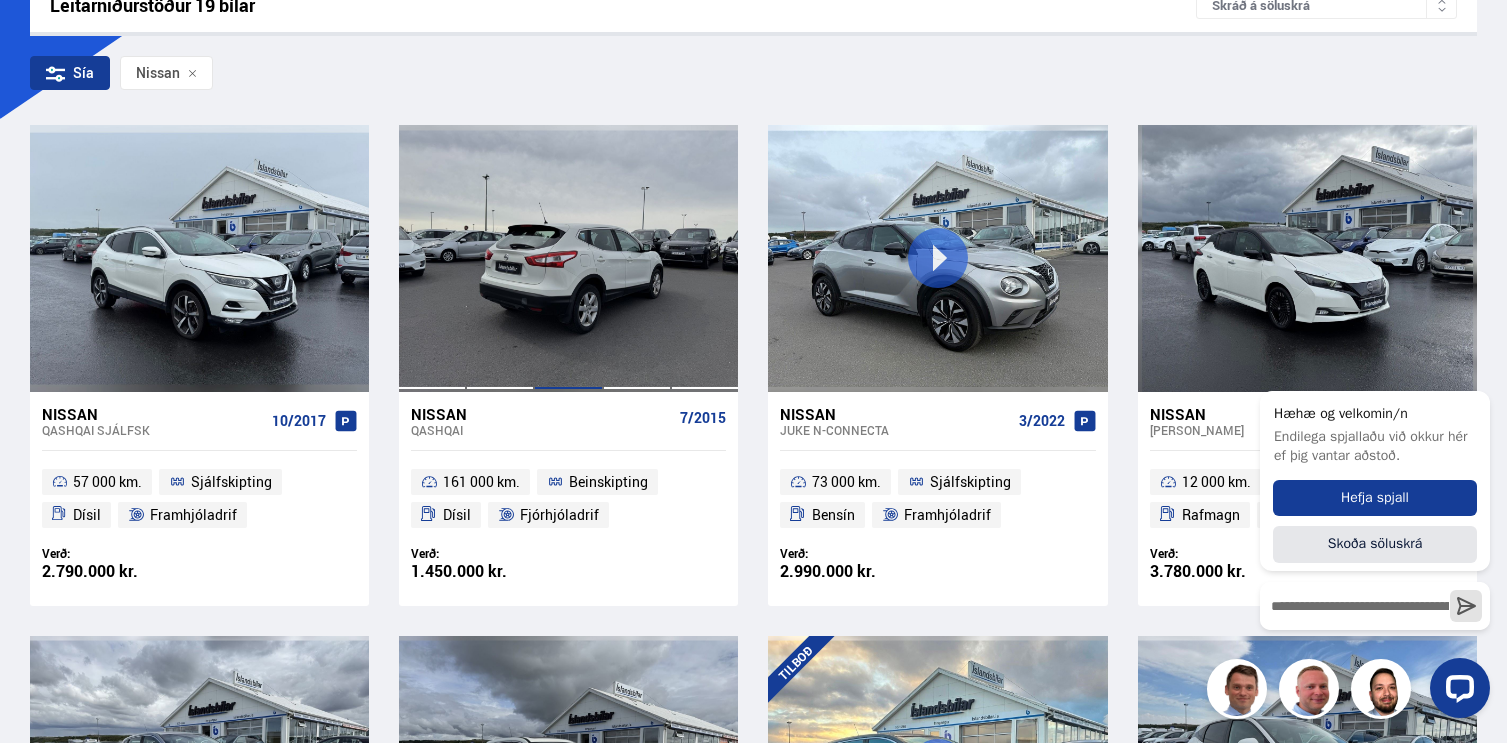scroll, scrollTop: 352, scrollLeft: 0, axis: vertical 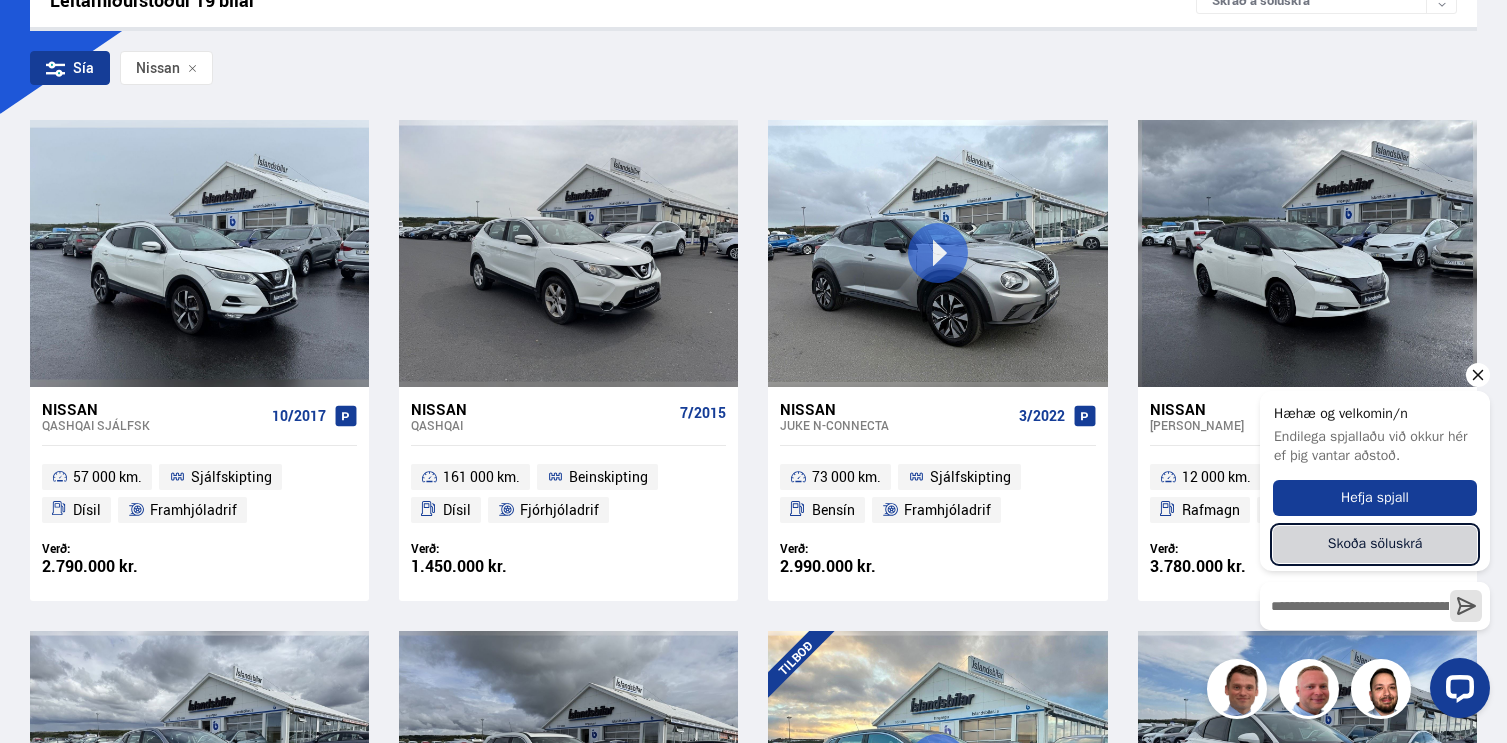 click on "Skoða söluskrá" at bounding box center (1375, 545) 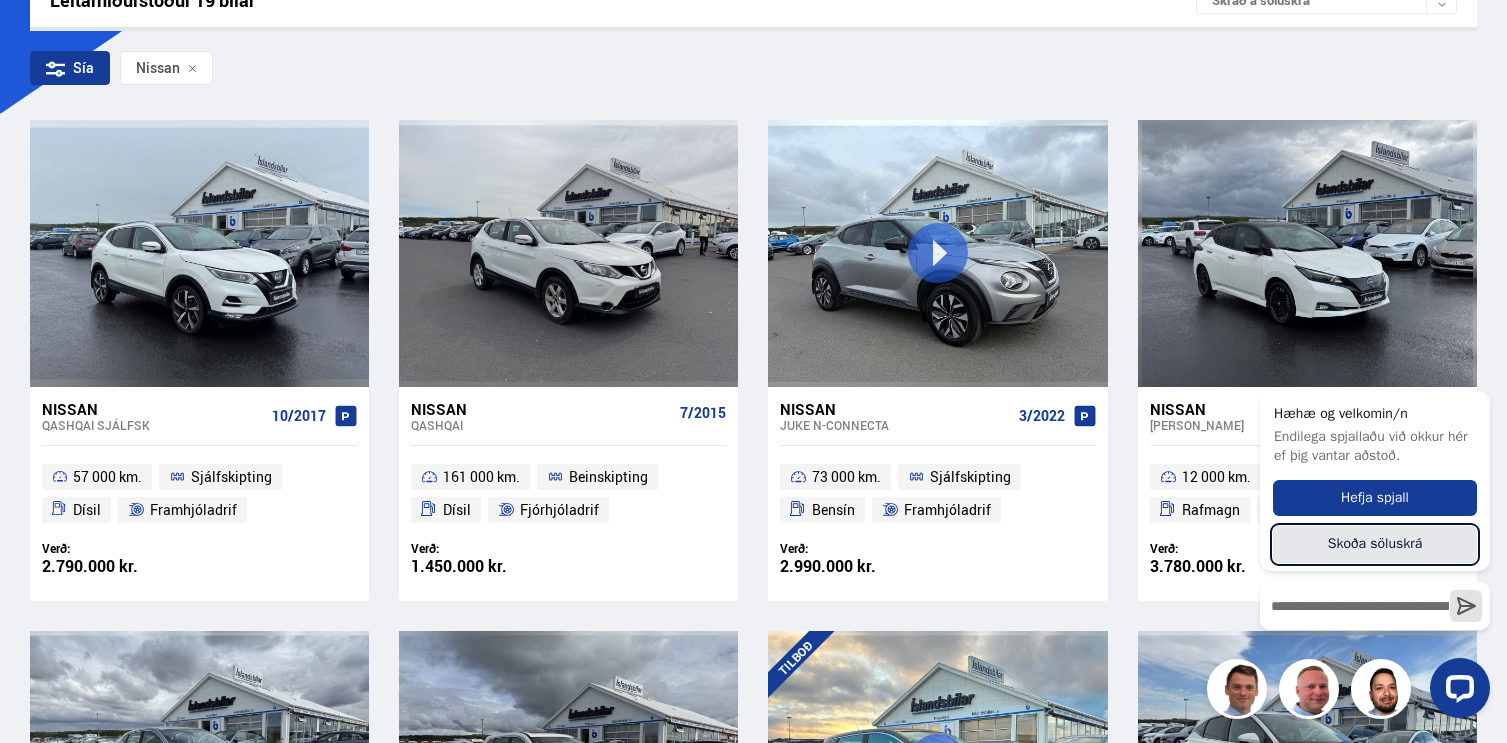 scroll, scrollTop: 358, scrollLeft: 0, axis: vertical 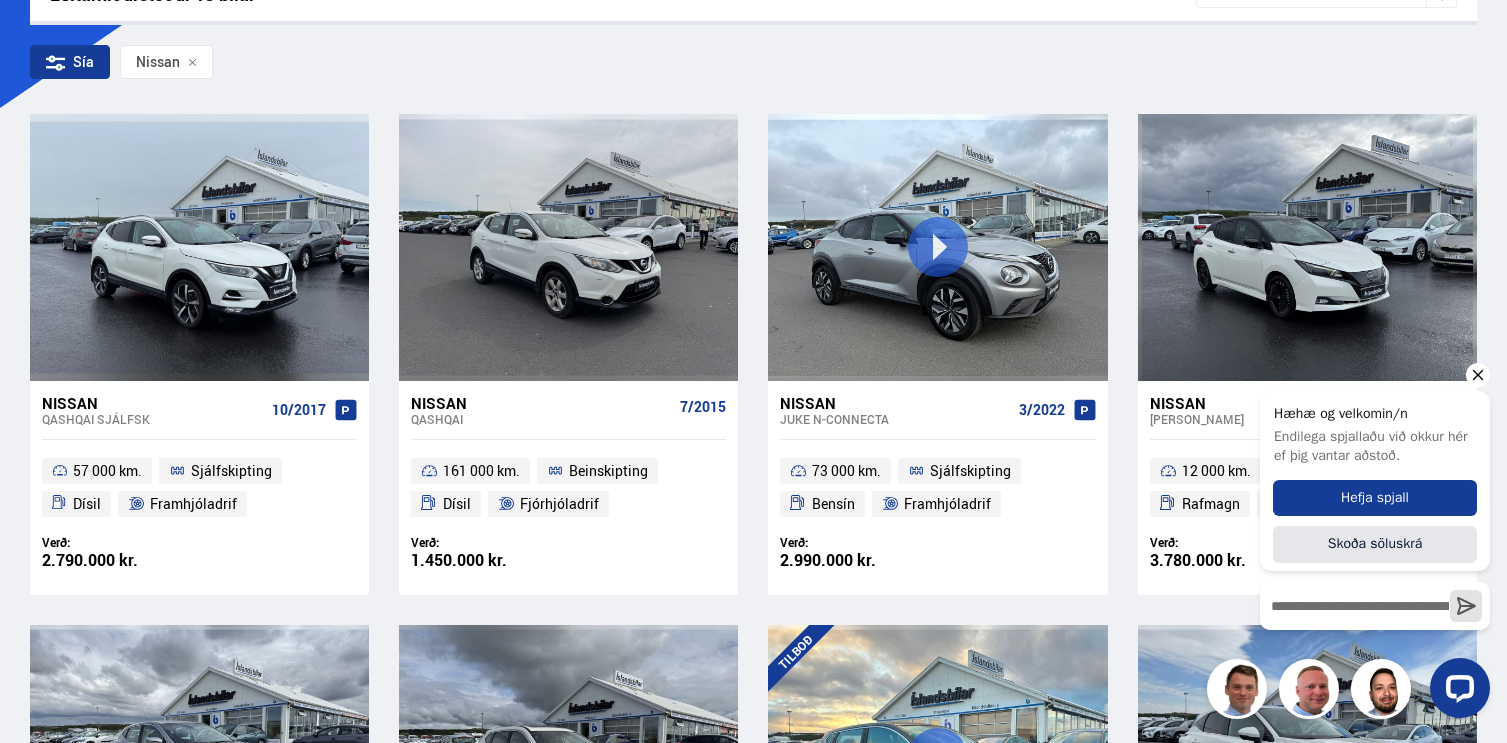click 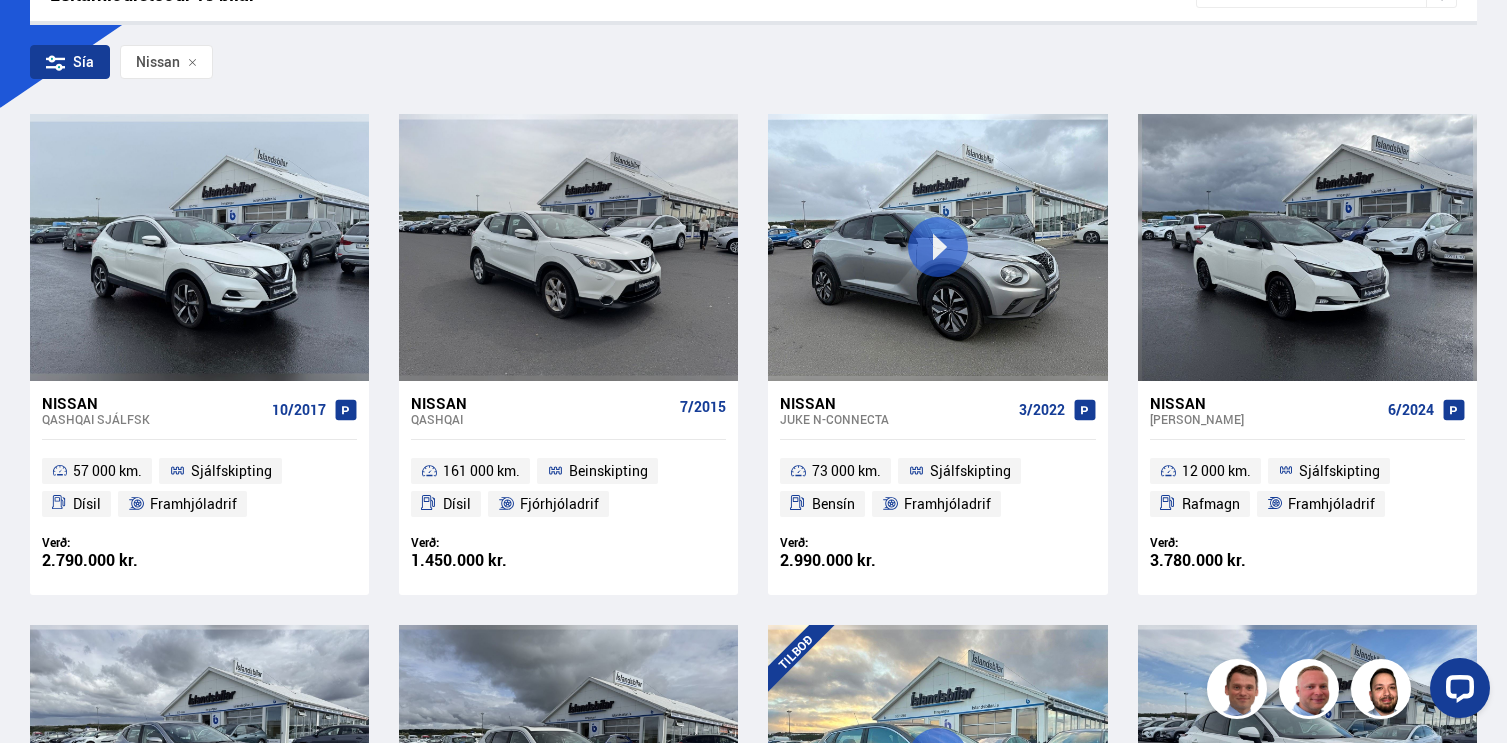 scroll, scrollTop: 0, scrollLeft: 0, axis: both 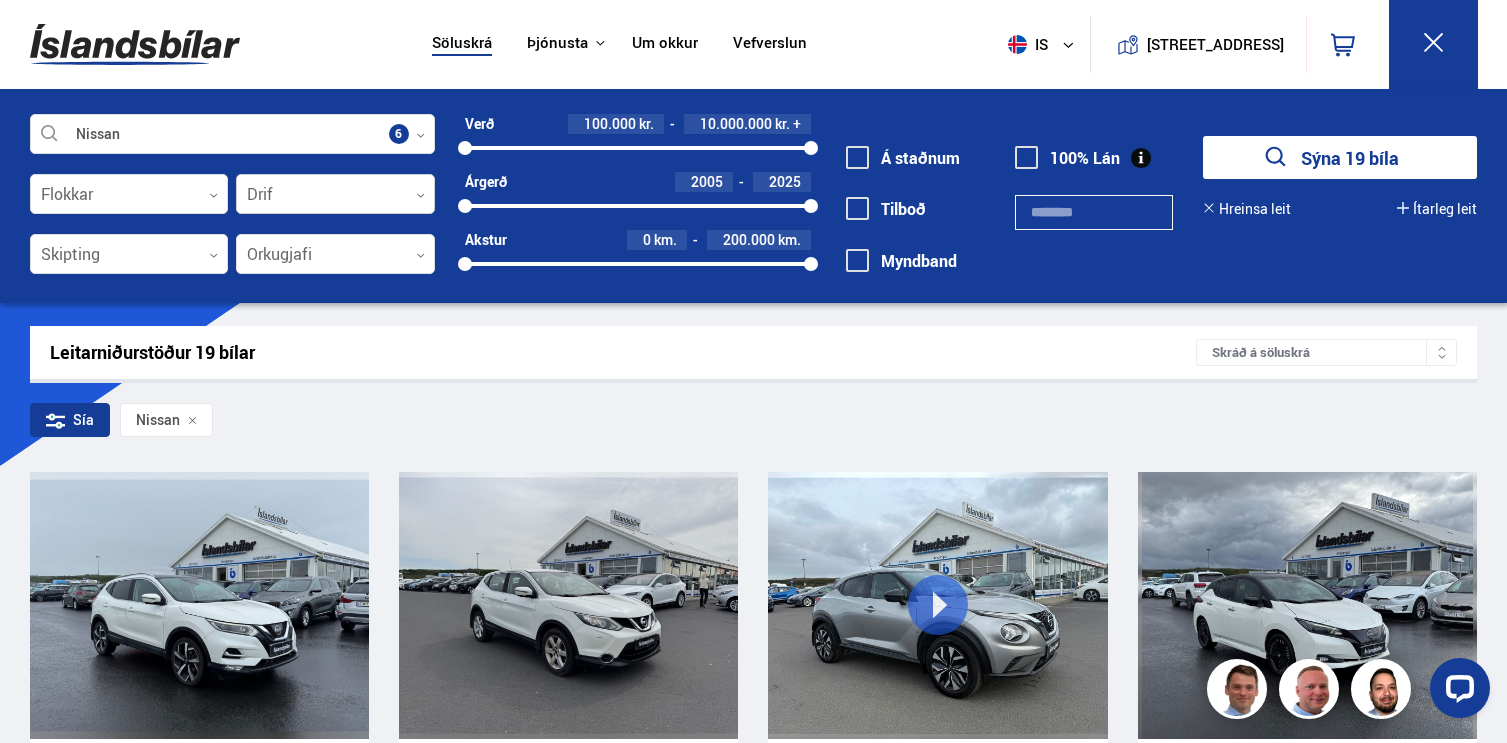 click at bounding box center (335, 195) 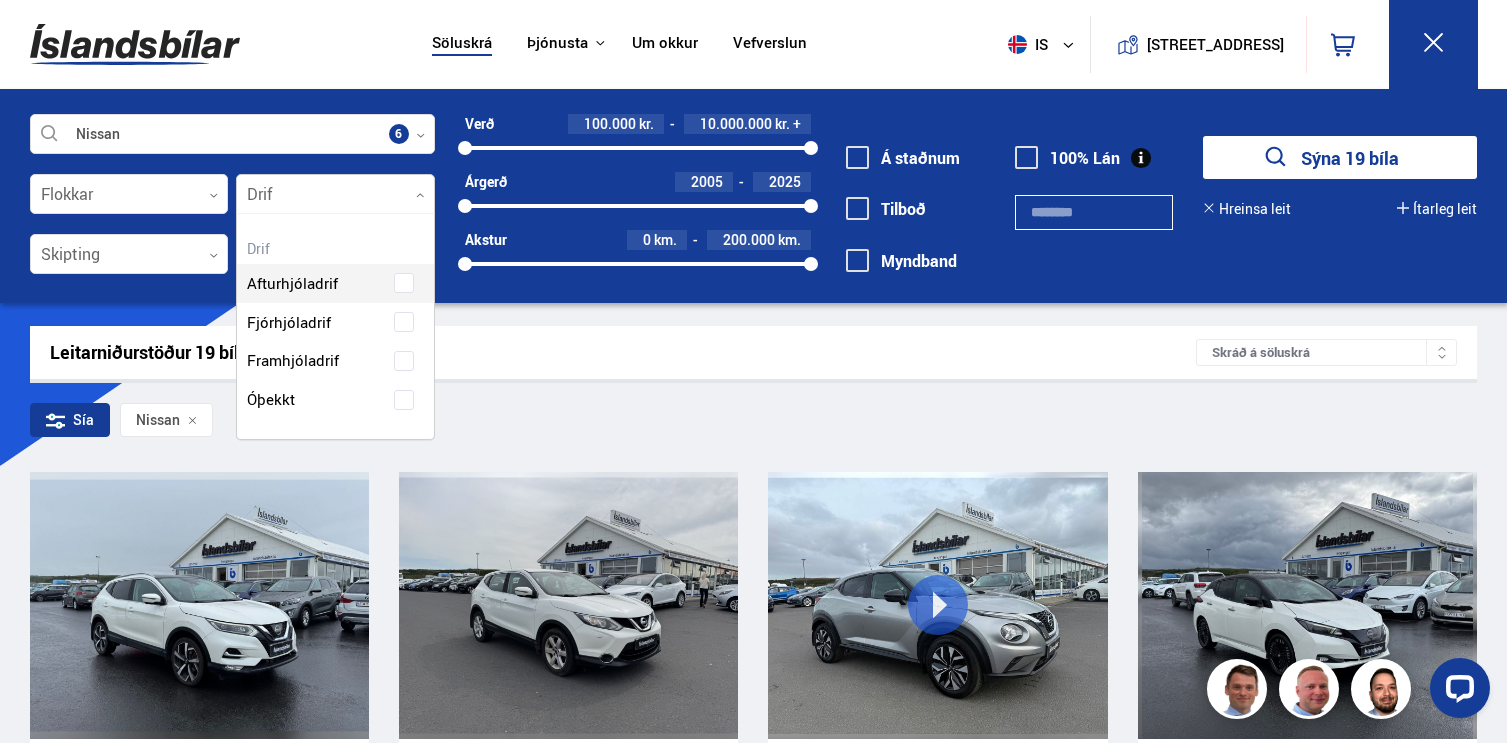 scroll, scrollTop: 229, scrollLeft: 201, axis: both 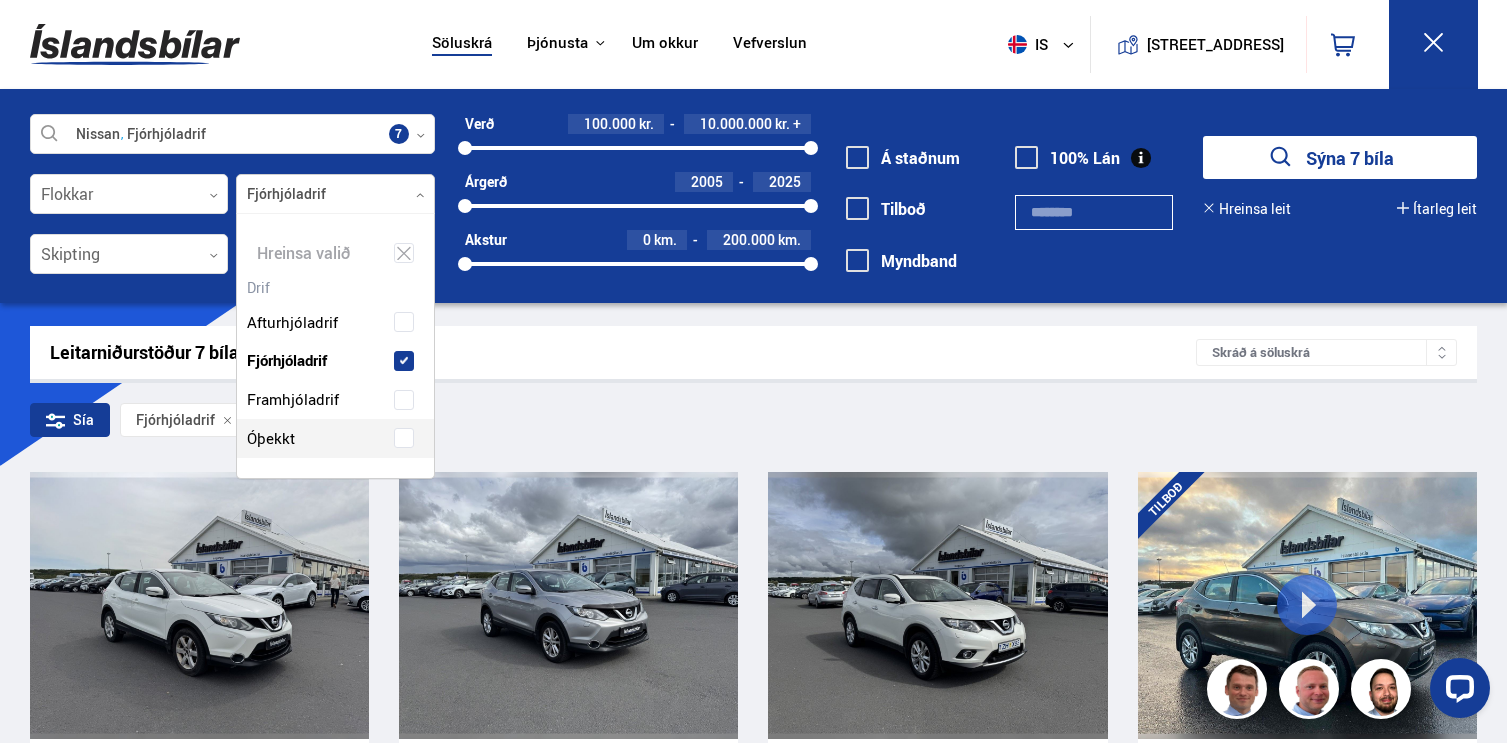 click on "Leitarniðurstöður 7 bílar" at bounding box center (623, 352) 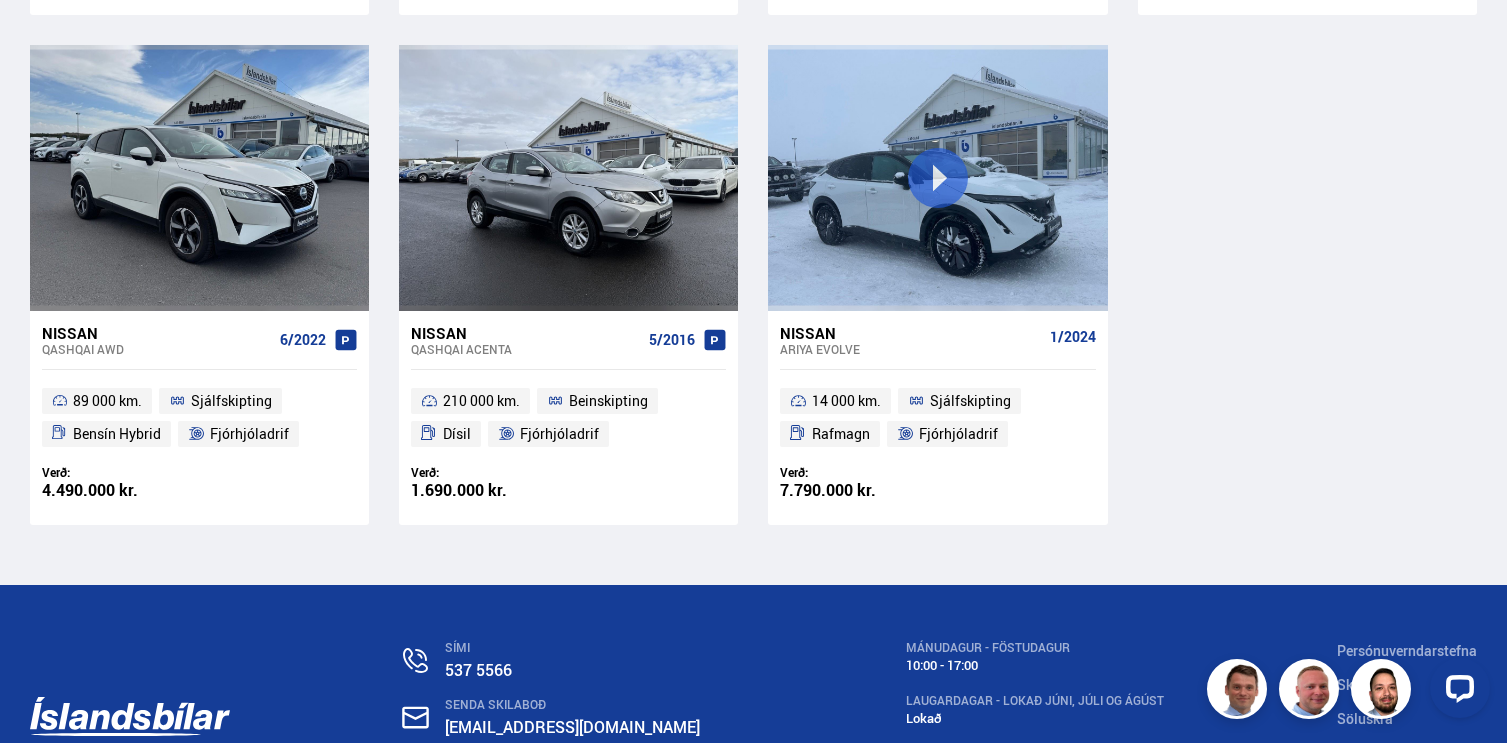 scroll, scrollTop: 911, scrollLeft: 0, axis: vertical 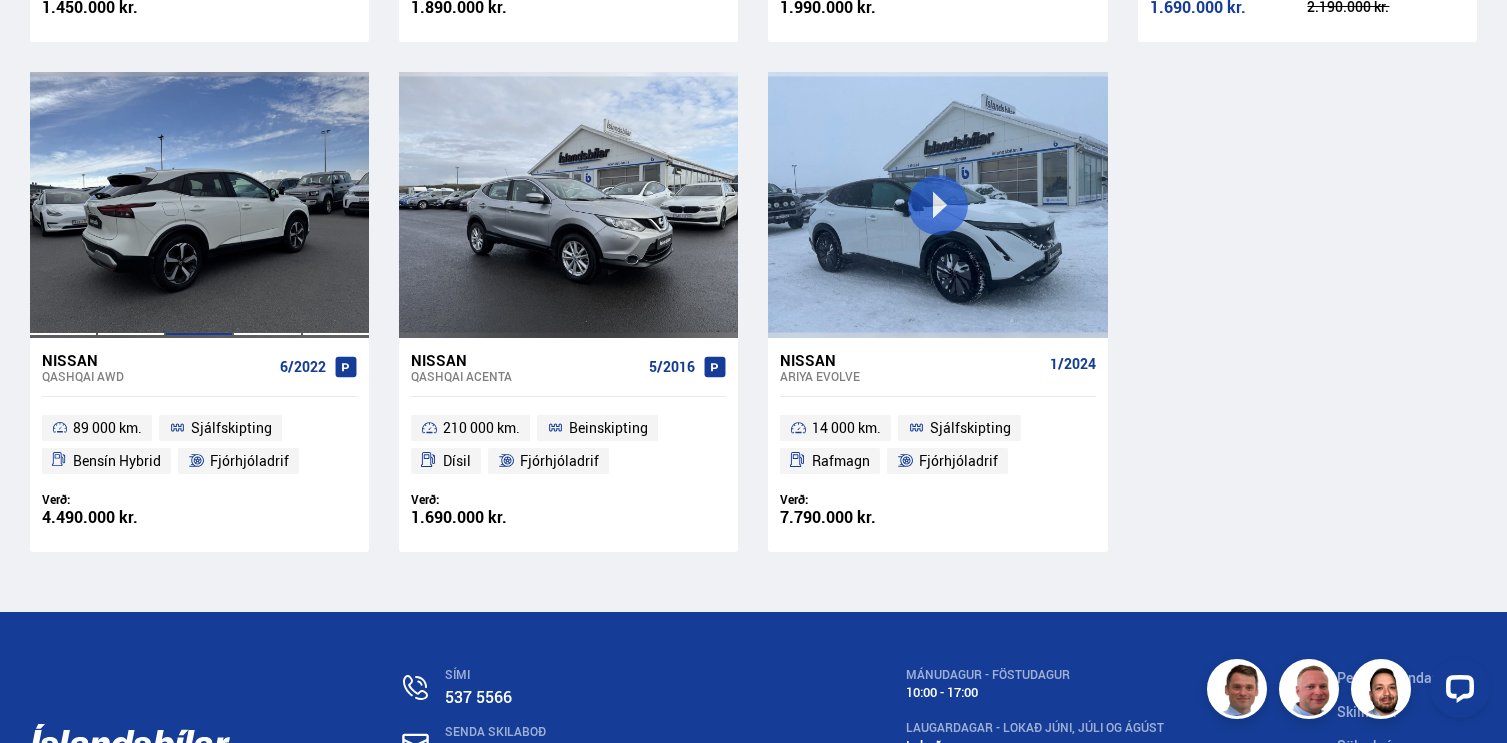 click at bounding box center [199, 205] 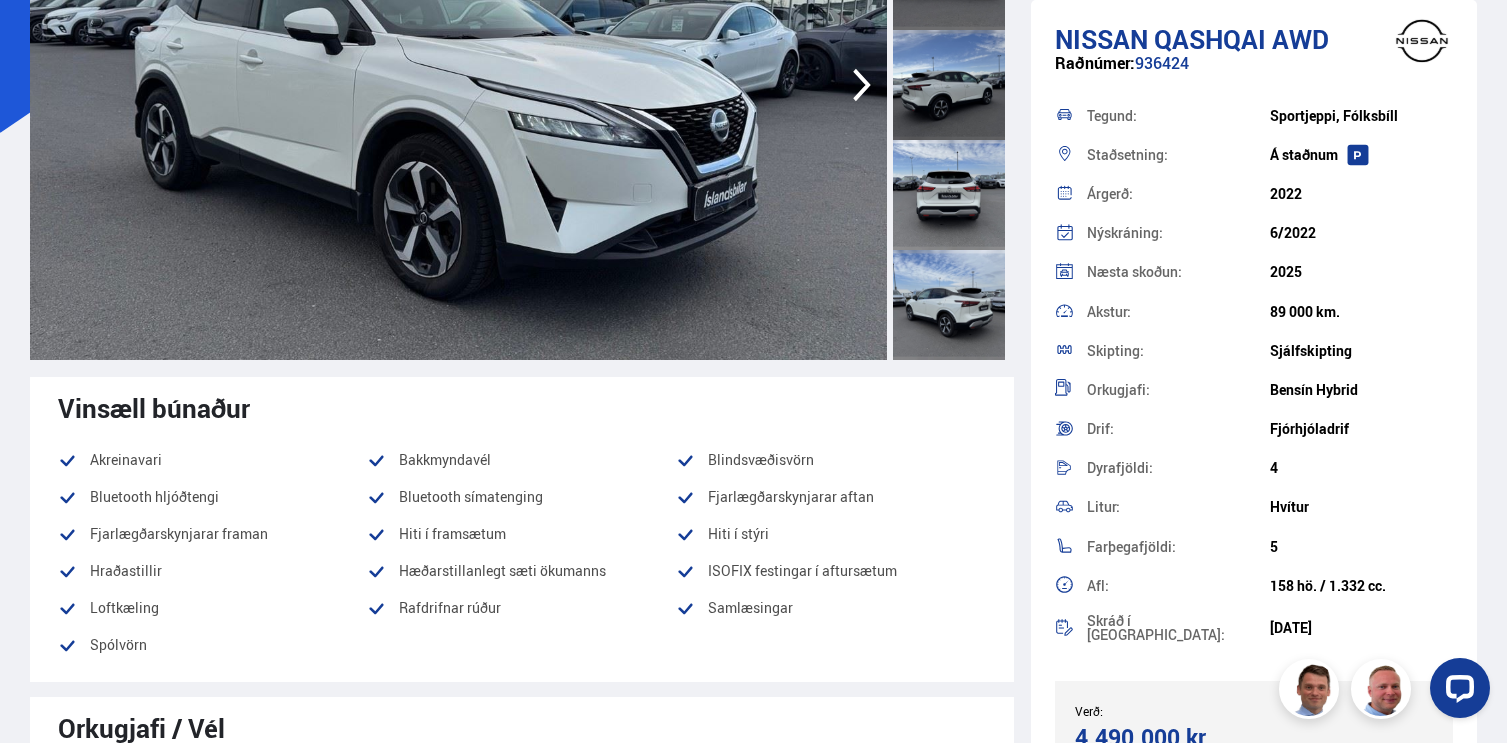 scroll, scrollTop: 0, scrollLeft: 0, axis: both 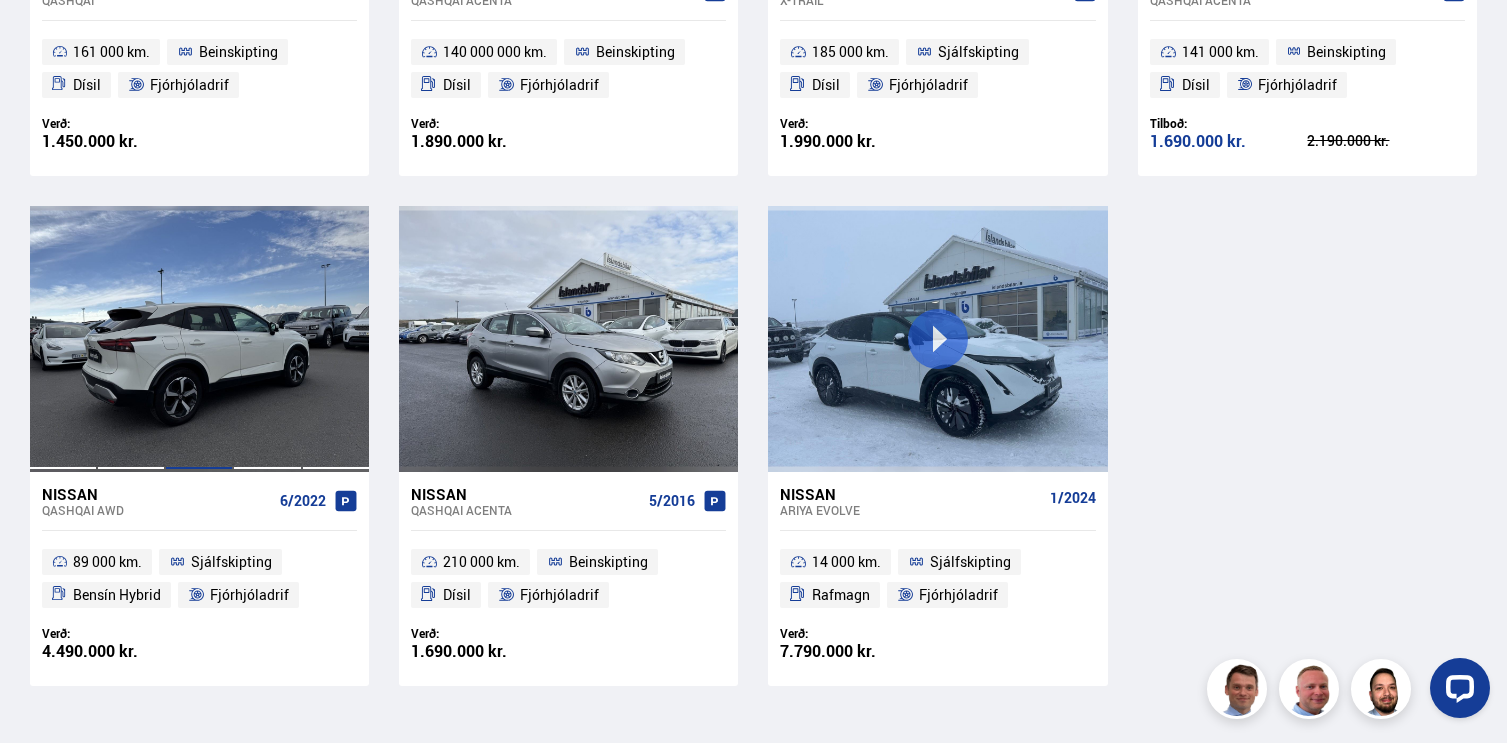 click at bounding box center [199, 339] 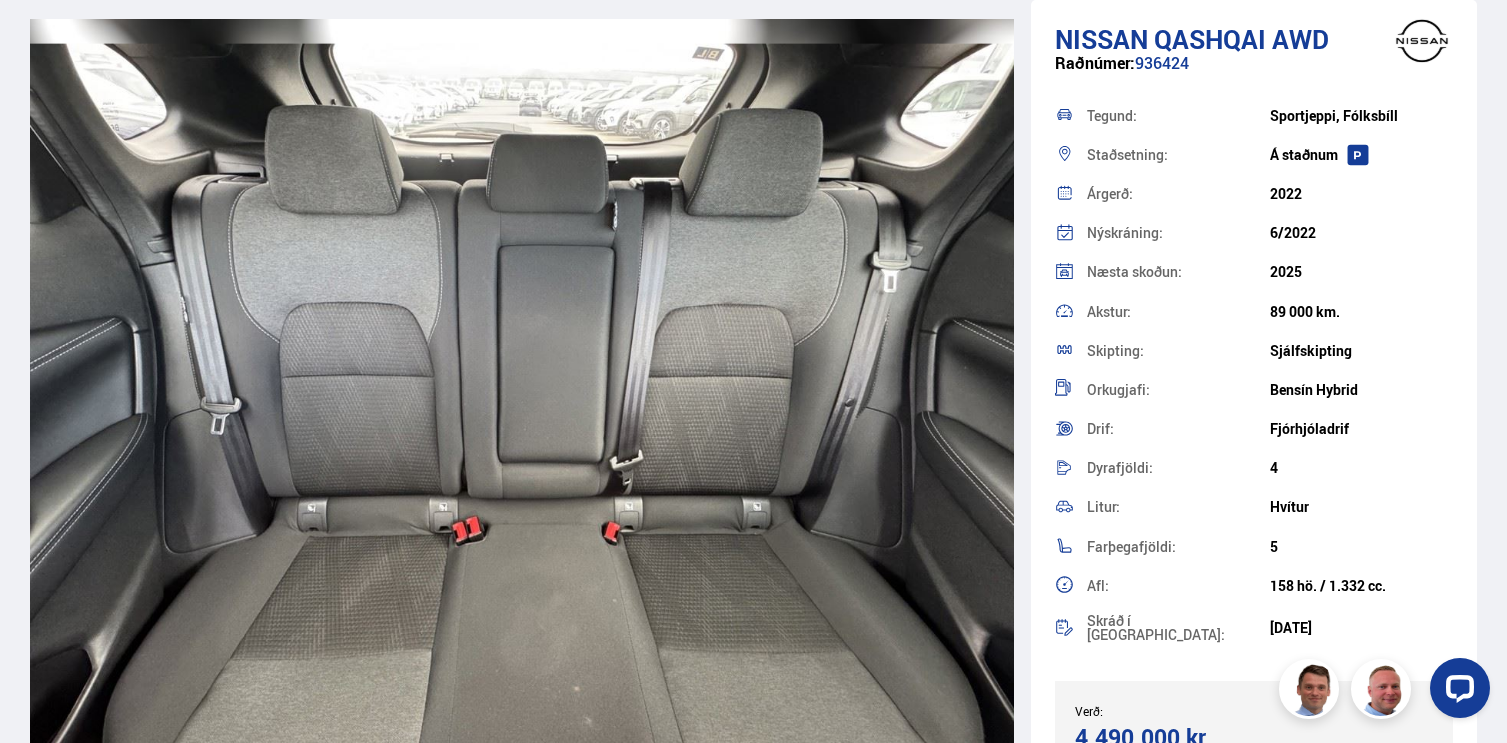 scroll, scrollTop: 15882, scrollLeft: 0, axis: vertical 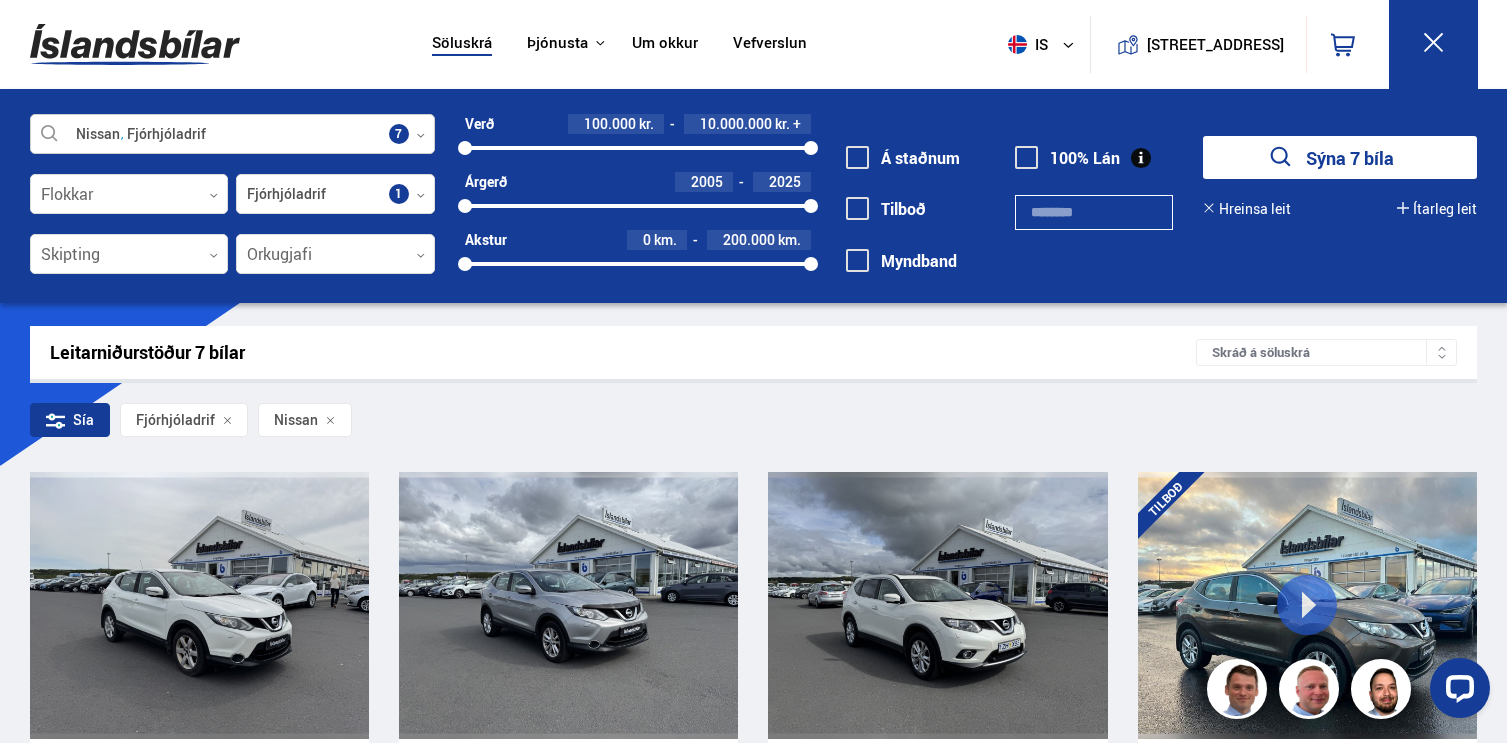 click at bounding box center (232, 135) 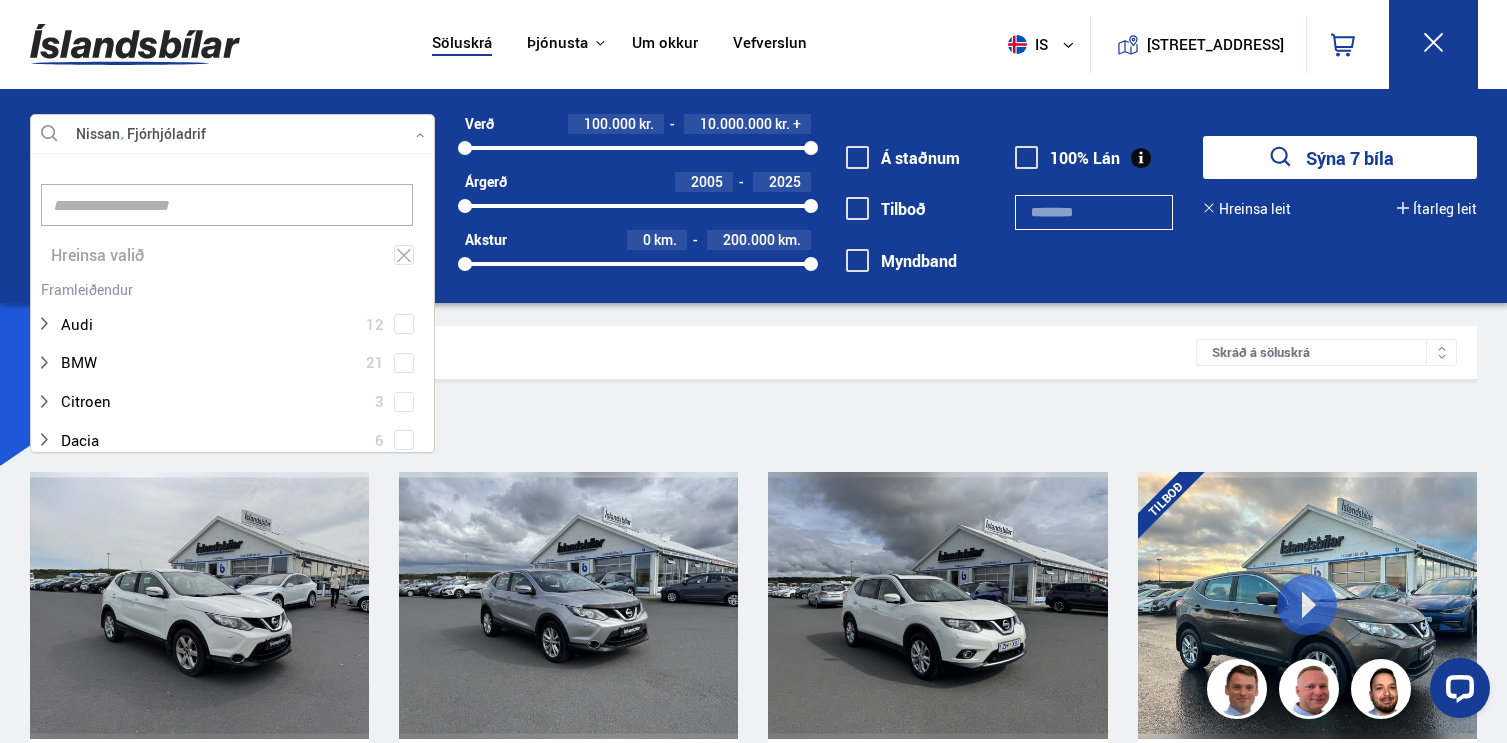 scroll, scrollTop: 302, scrollLeft: 411, axis: both 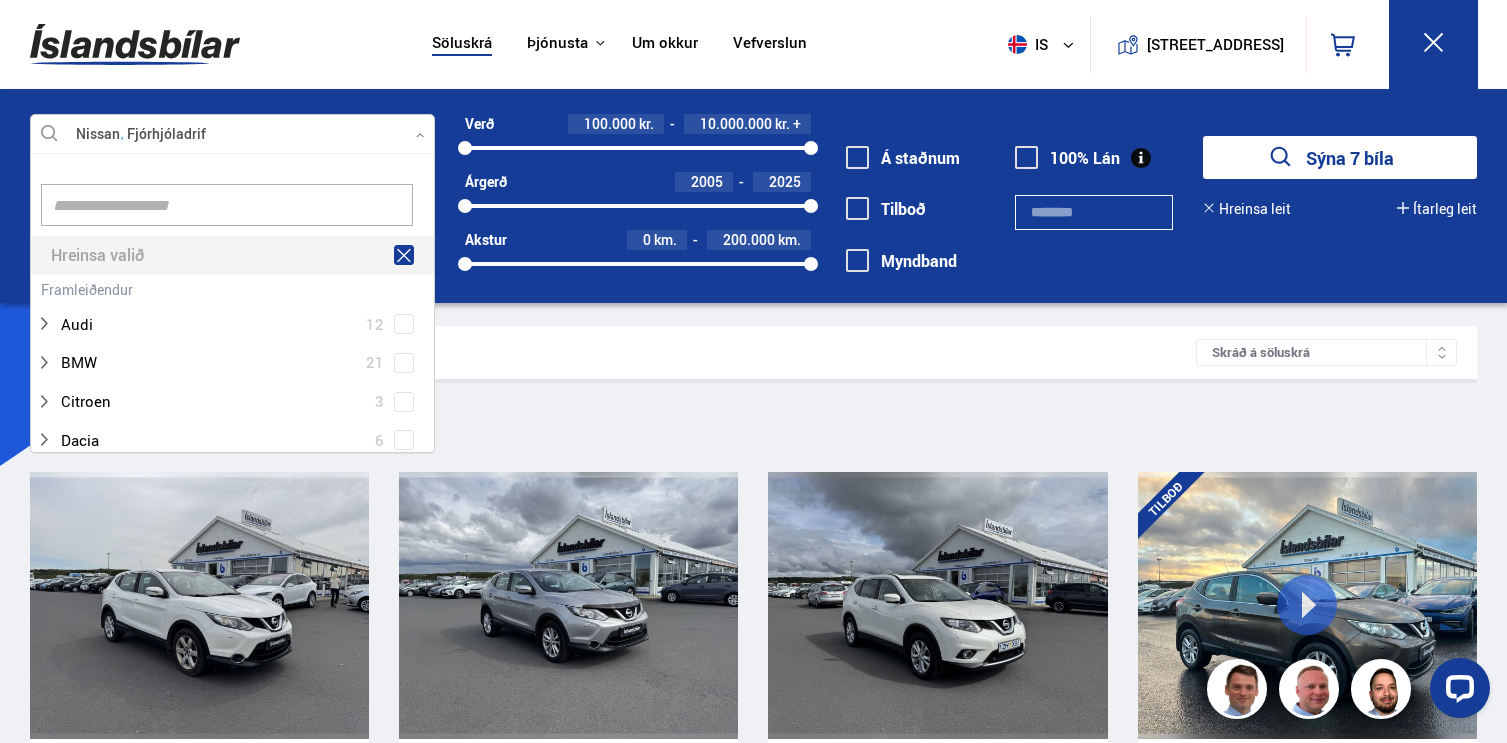 click 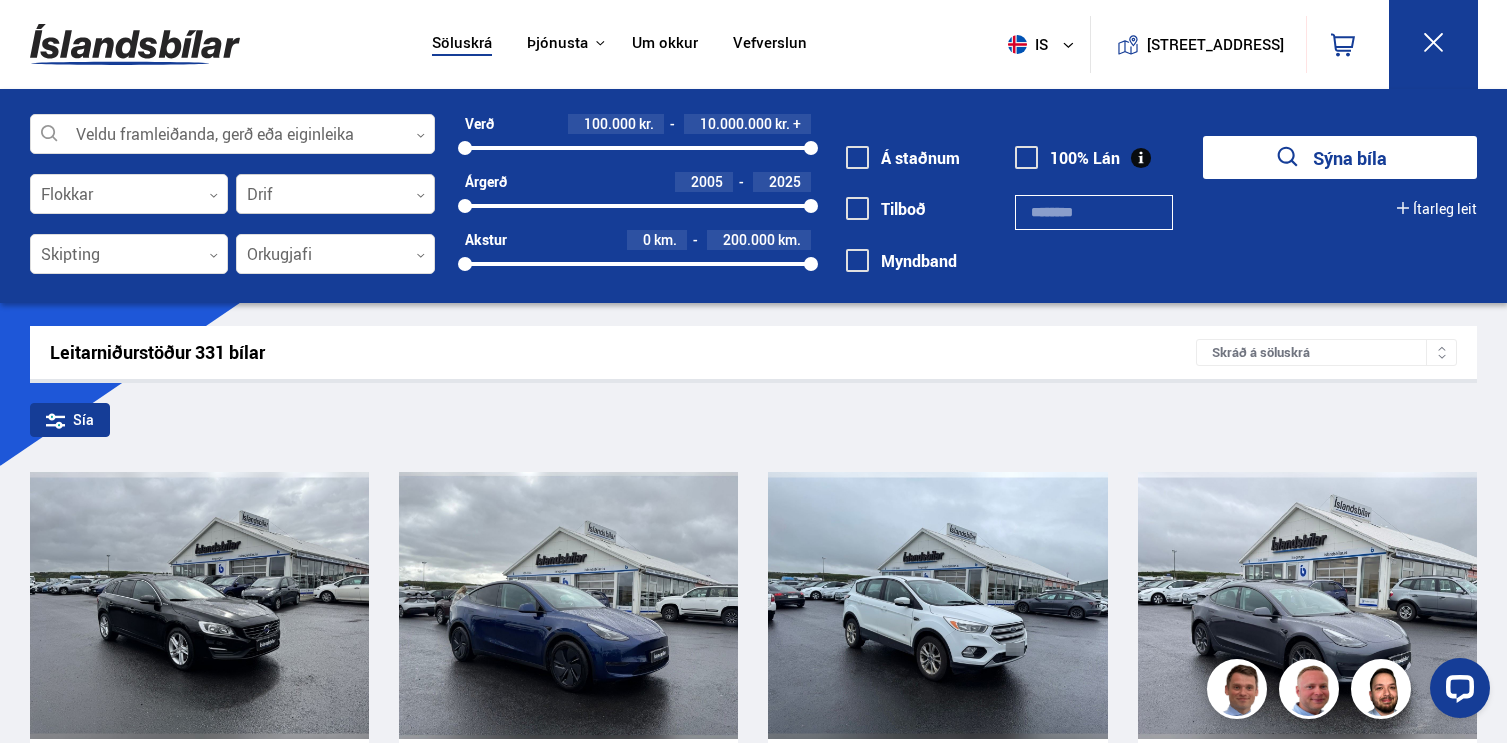 click at bounding box center (335, 195) 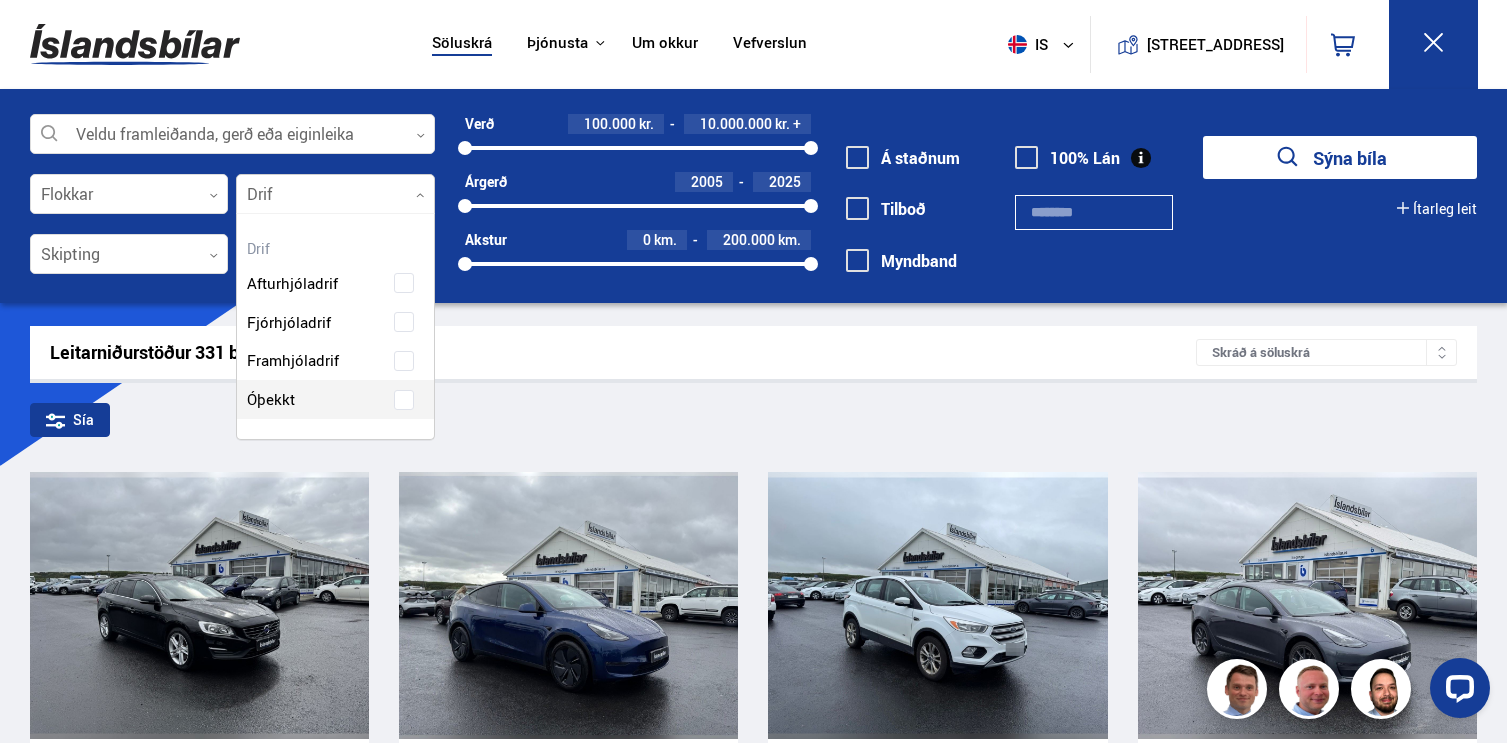 scroll, scrollTop: 229, scrollLeft: 201, axis: both 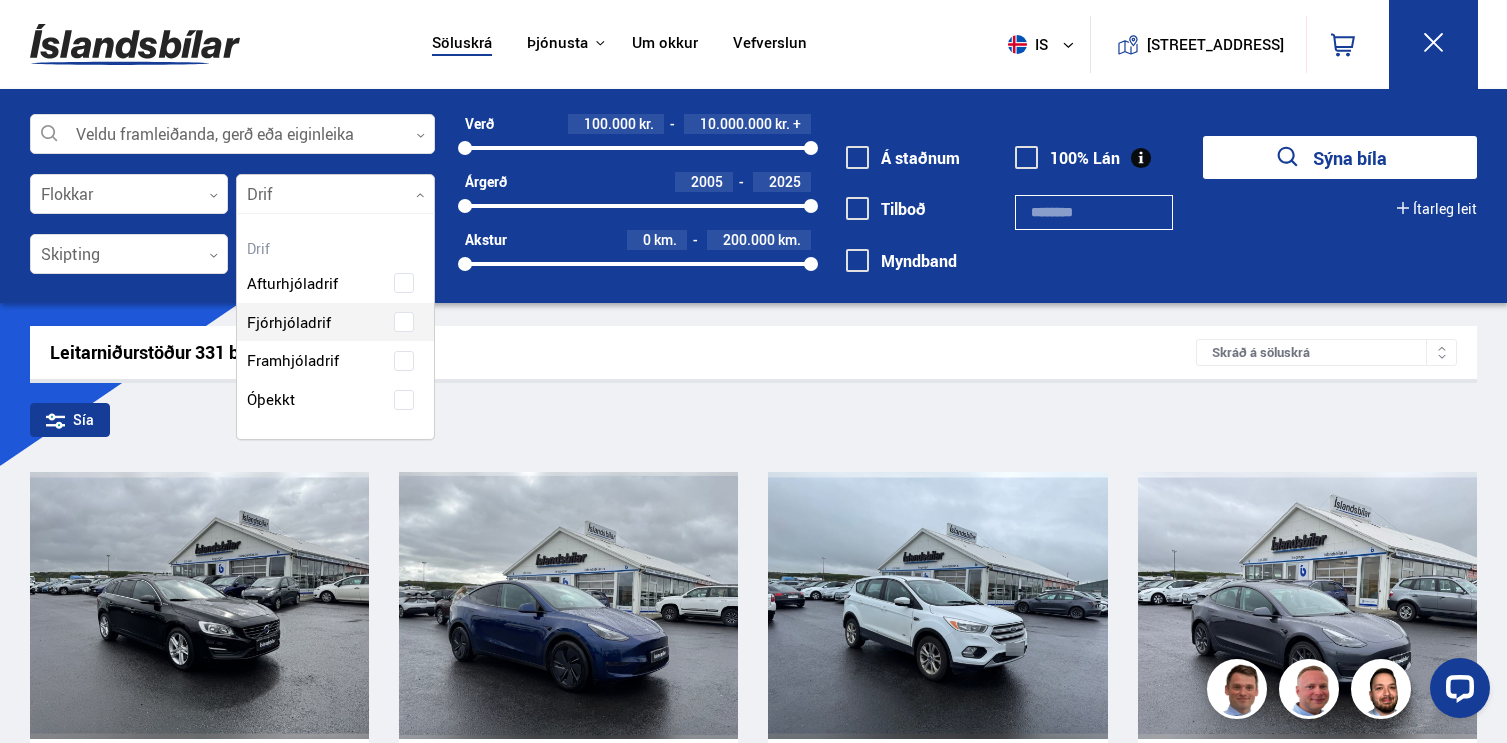 click on "Afturhjóladrif   Fjórhjóladrif   Framhjóladrif   Óþekkt" at bounding box center [335, 326] 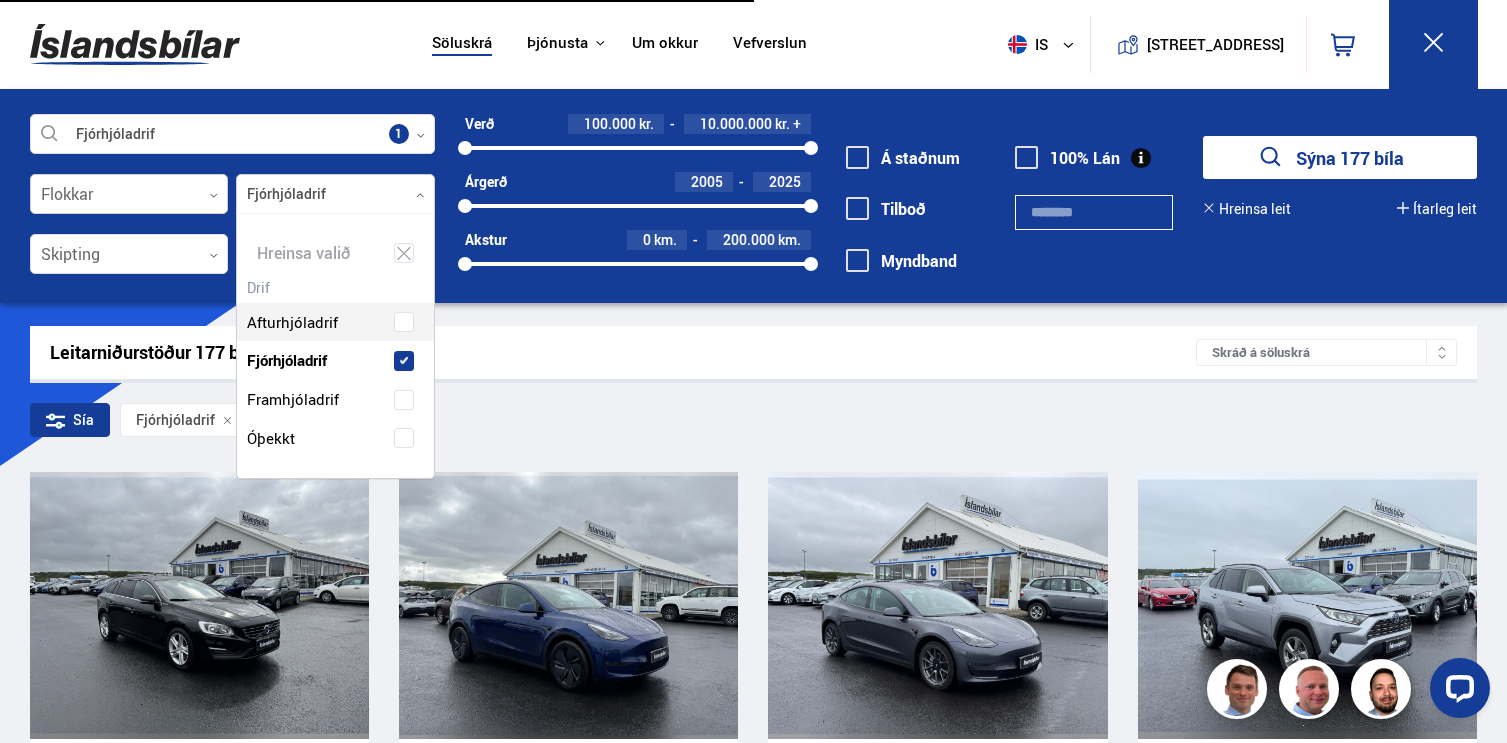 click at bounding box center (129, 195) 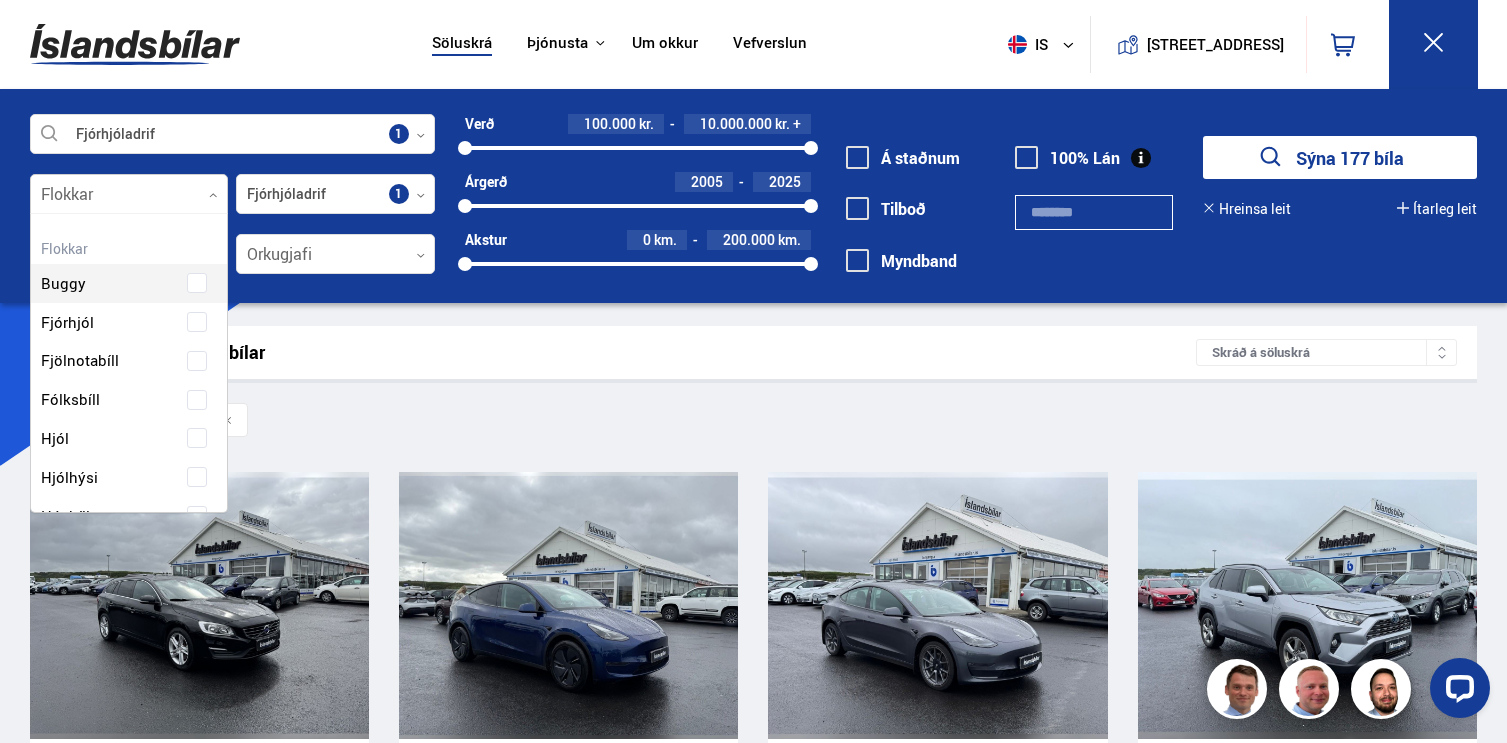 scroll, scrollTop: 302, scrollLeft: 206, axis: both 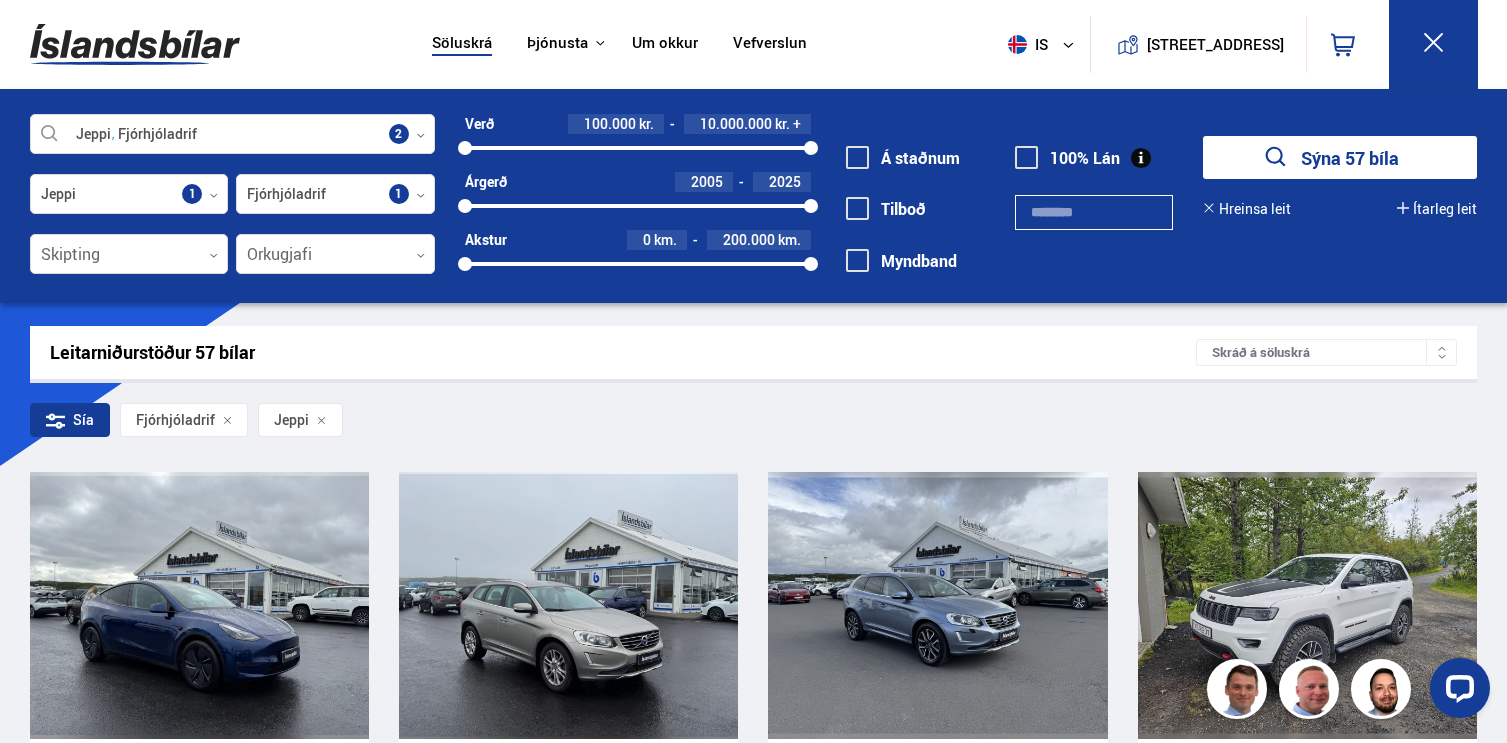 click on "Sía
Fjórhjóladrif     [PERSON_NAME]" at bounding box center (754, 424) 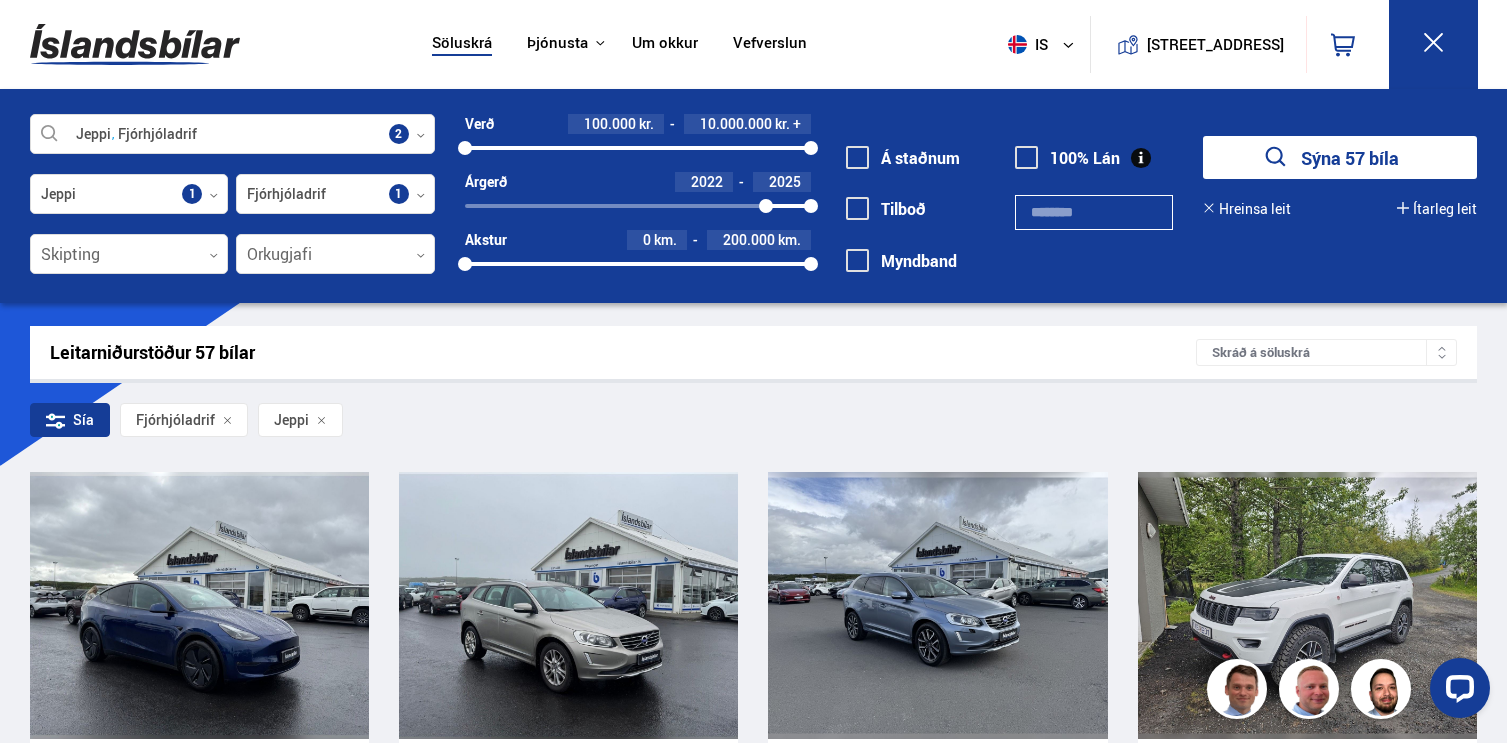 drag, startPoint x: 469, startPoint y: 203, endPoint x: 766, endPoint y: 200, distance: 297.01514 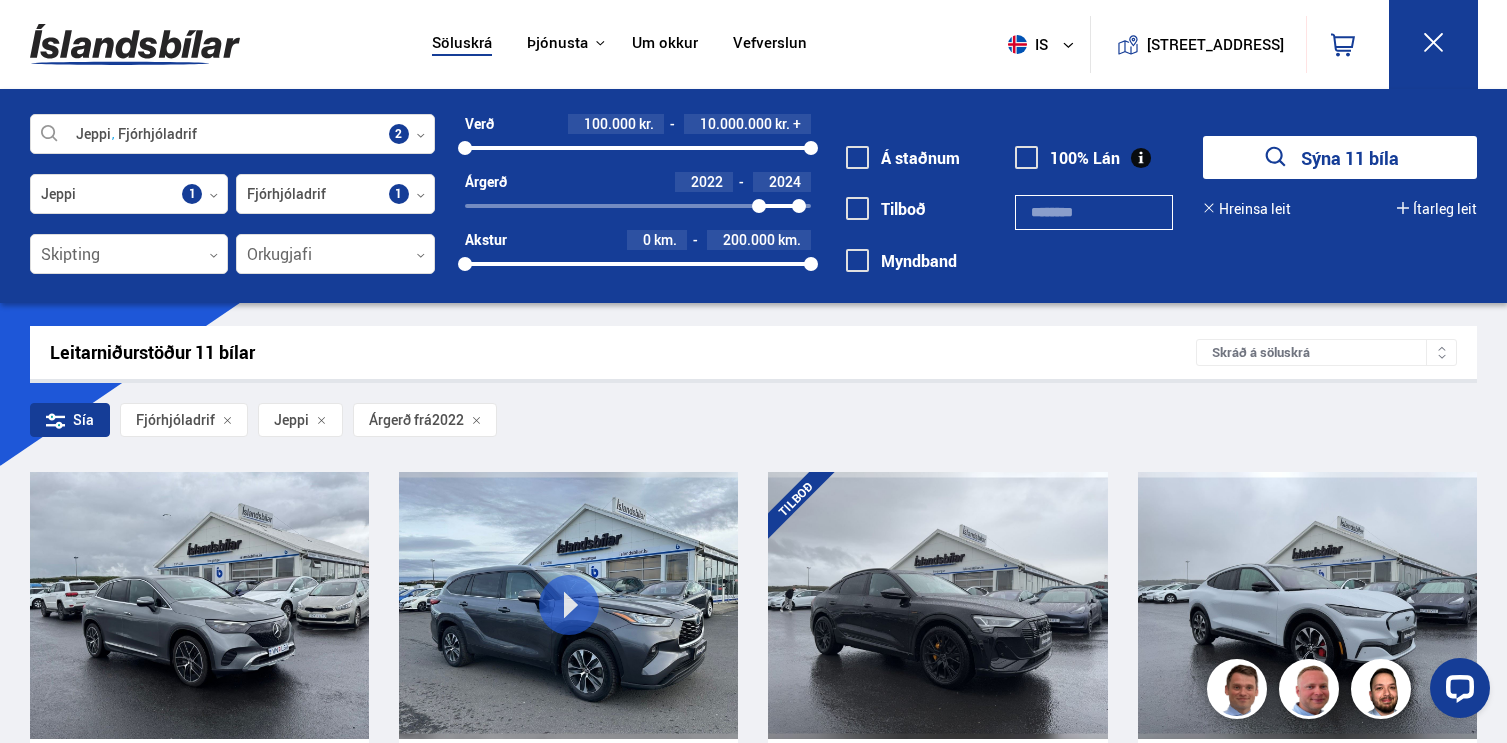 click at bounding box center [799, 206] 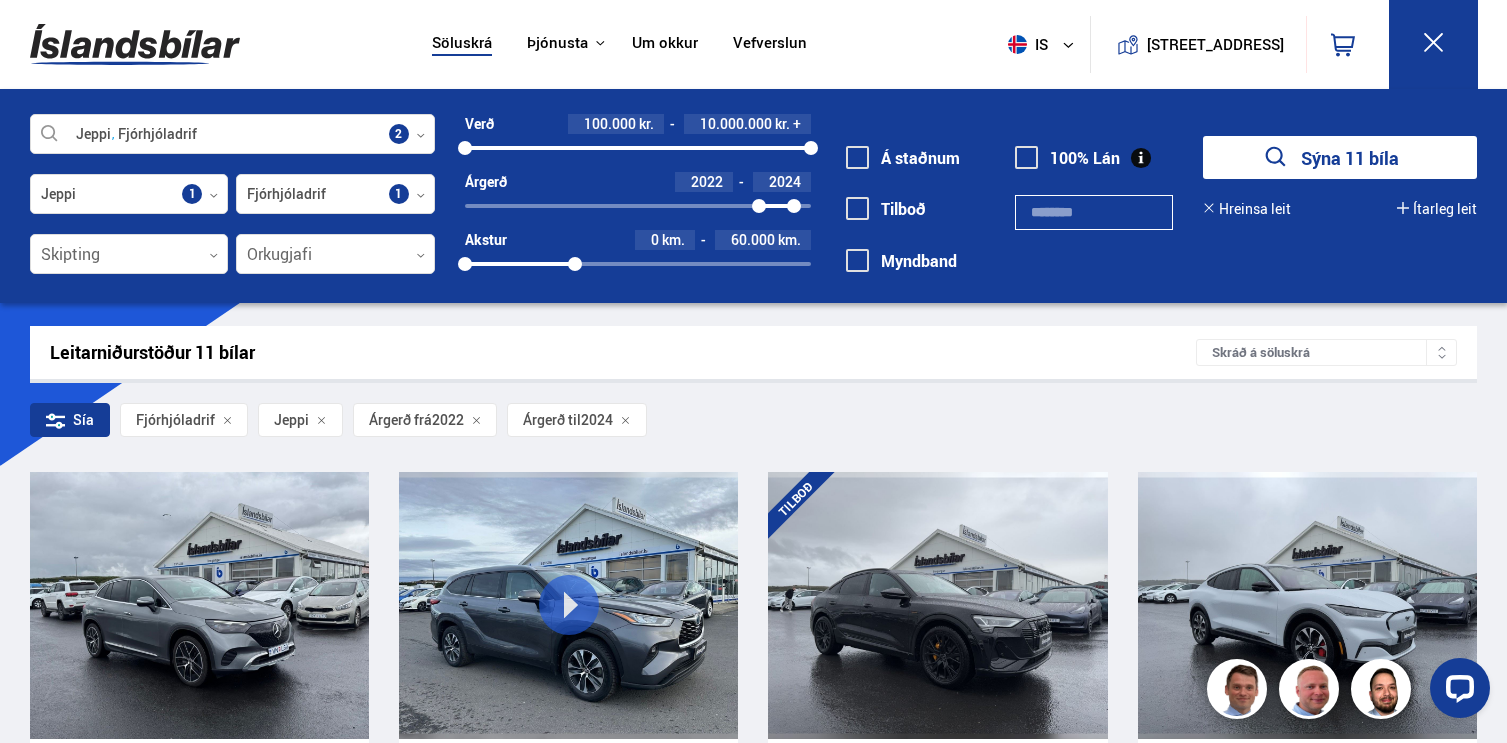 drag, startPoint x: 808, startPoint y: 258, endPoint x: 573, endPoint y: 257, distance: 235.00212 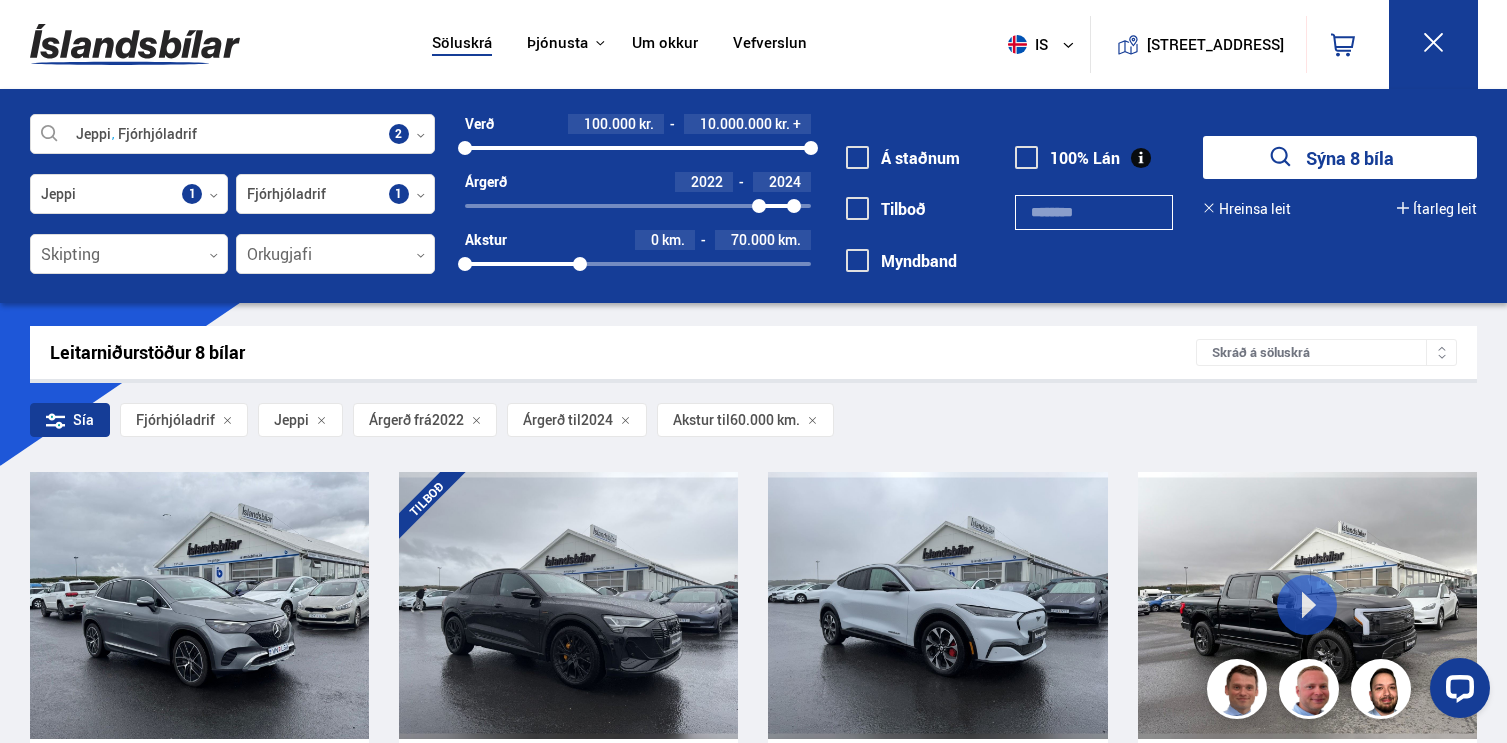 click on "66510" at bounding box center (580, 264) 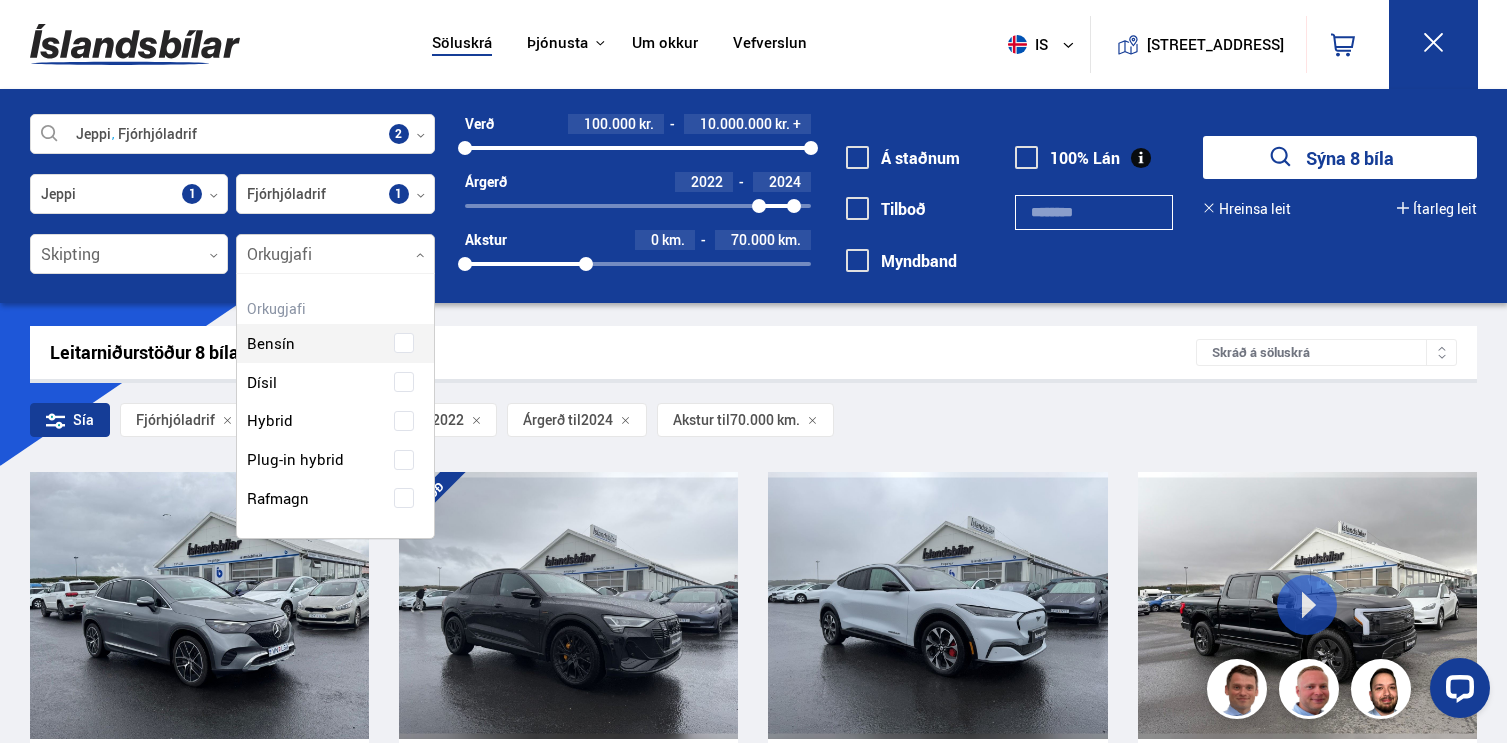 click at bounding box center [335, 255] 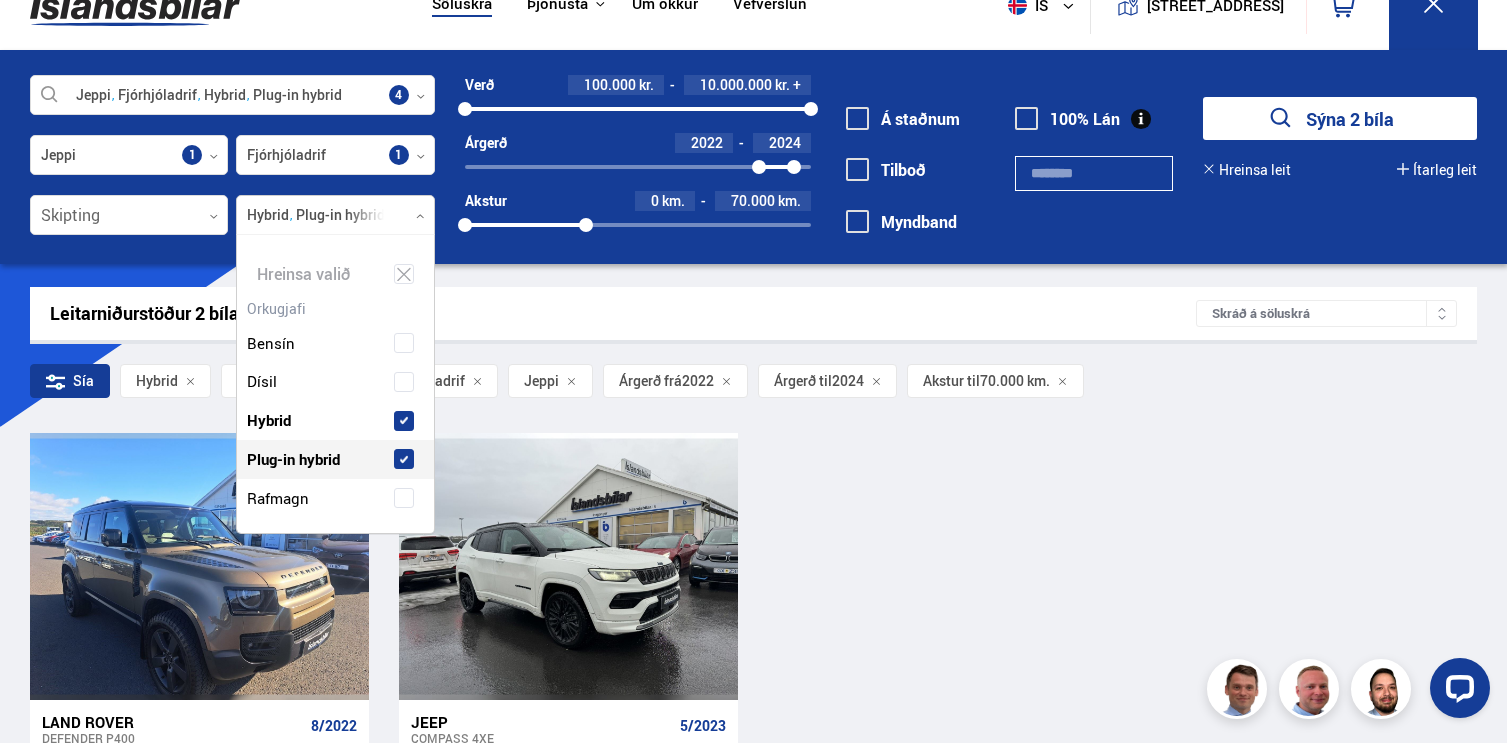 scroll, scrollTop: 0, scrollLeft: 0, axis: both 